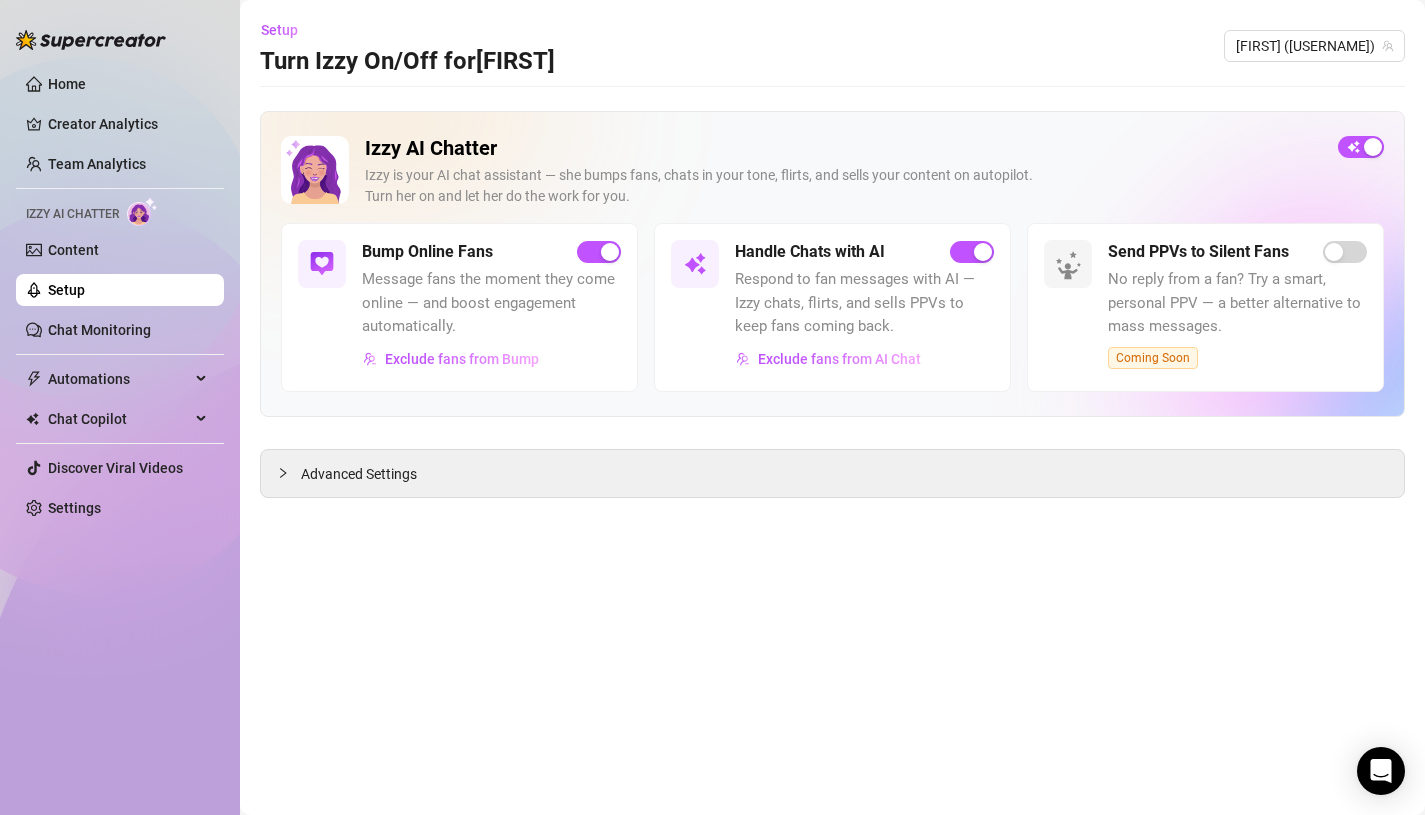 scroll, scrollTop: 0, scrollLeft: 0, axis: both 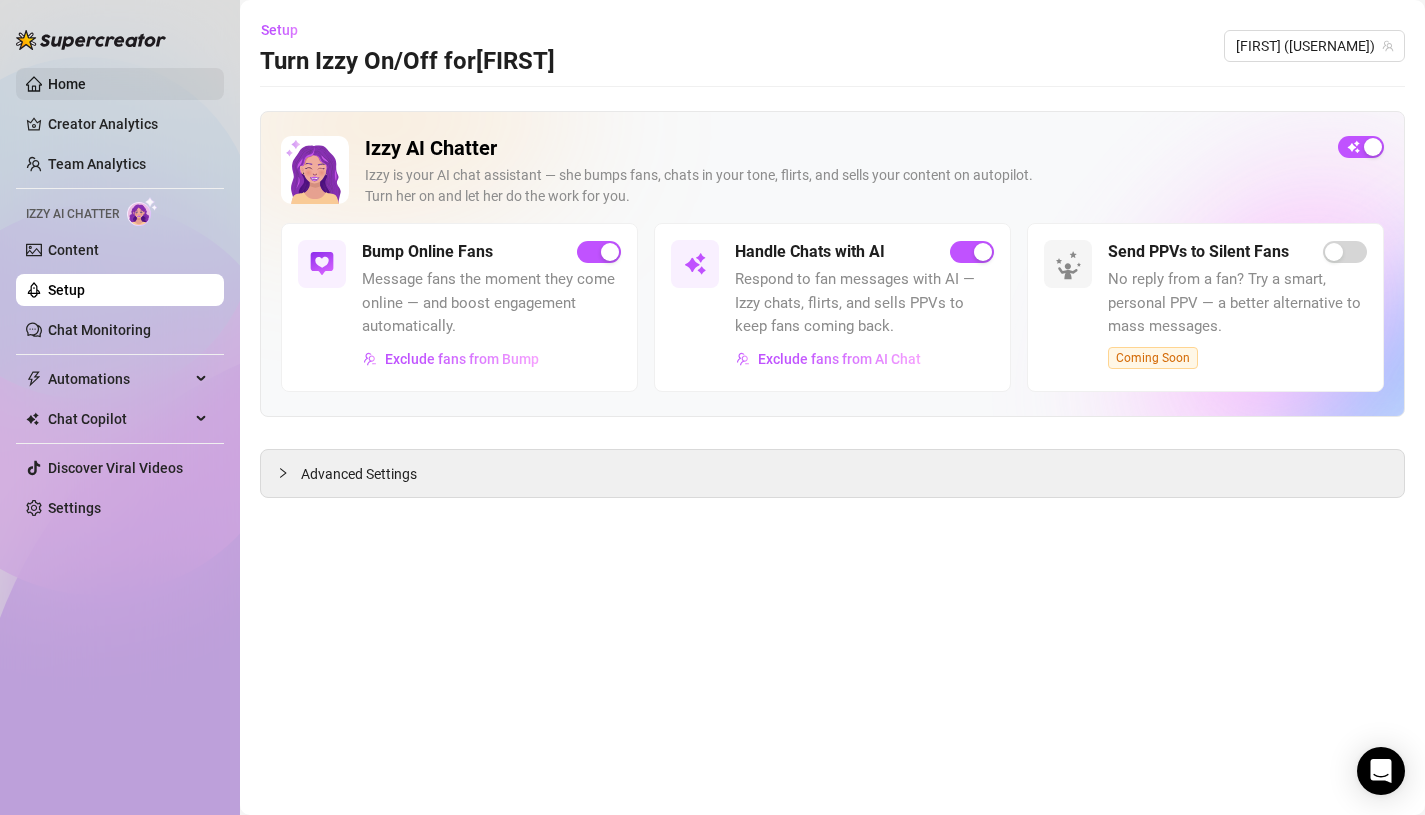 click on "Home" at bounding box center (67, 84) 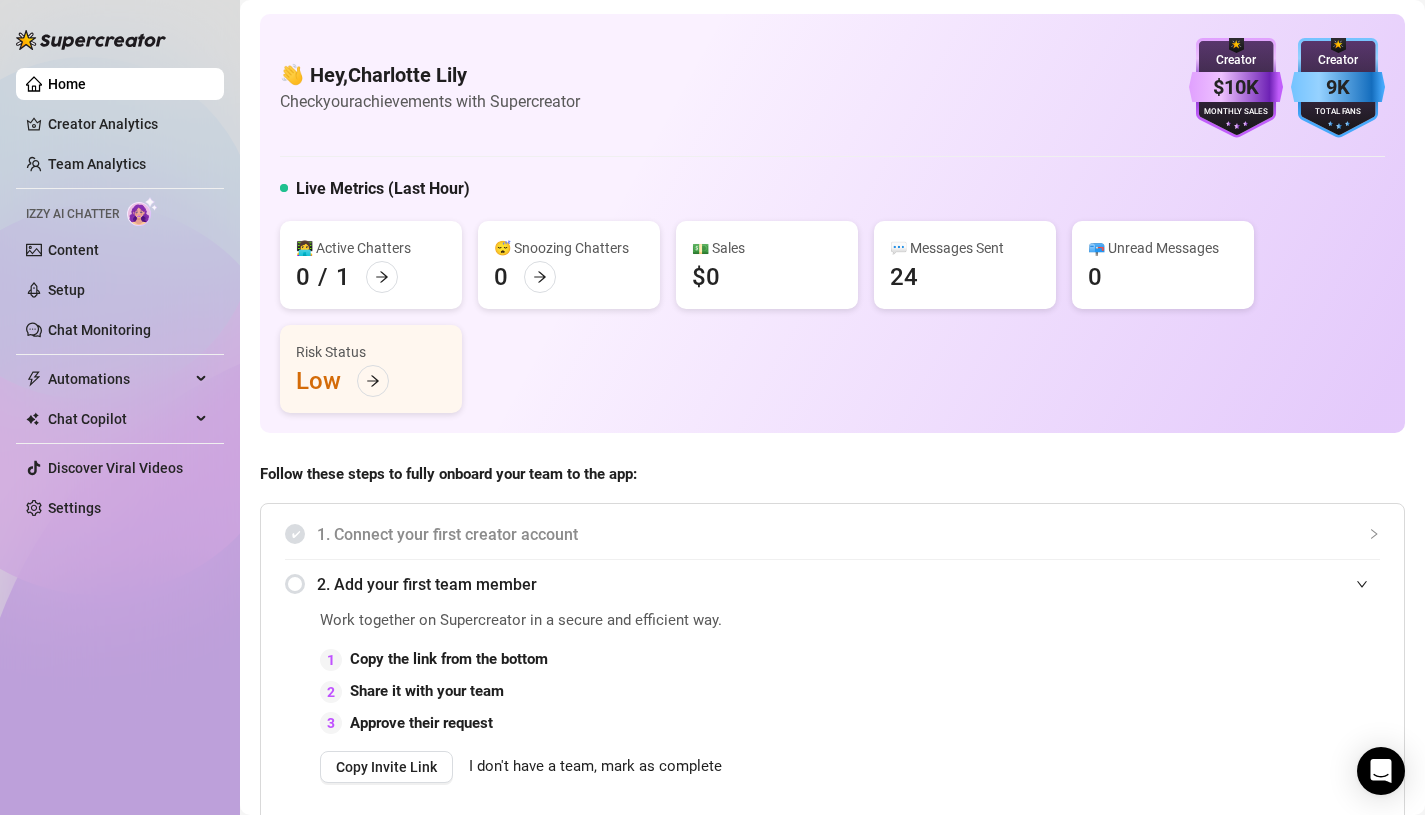 click on "👋 Hey, [FIRST] [LAST] Check your achievements with Supercreator $[NUMBER]k Creator Monthly Sales [NUMBER]k Creator Total Fans Live Metrics (Last Hour) 👩‍💻 Active Chatters [NUMBER] / [NUMBER] 😴 Snoozing Chatters [NUMBER] 💵 Sales $[NUMBER] 💬 Messages Sent [NUMBER] 📪 Unread Messages [NUMBER] Risk Status Low" at bounding box center (832, 223) 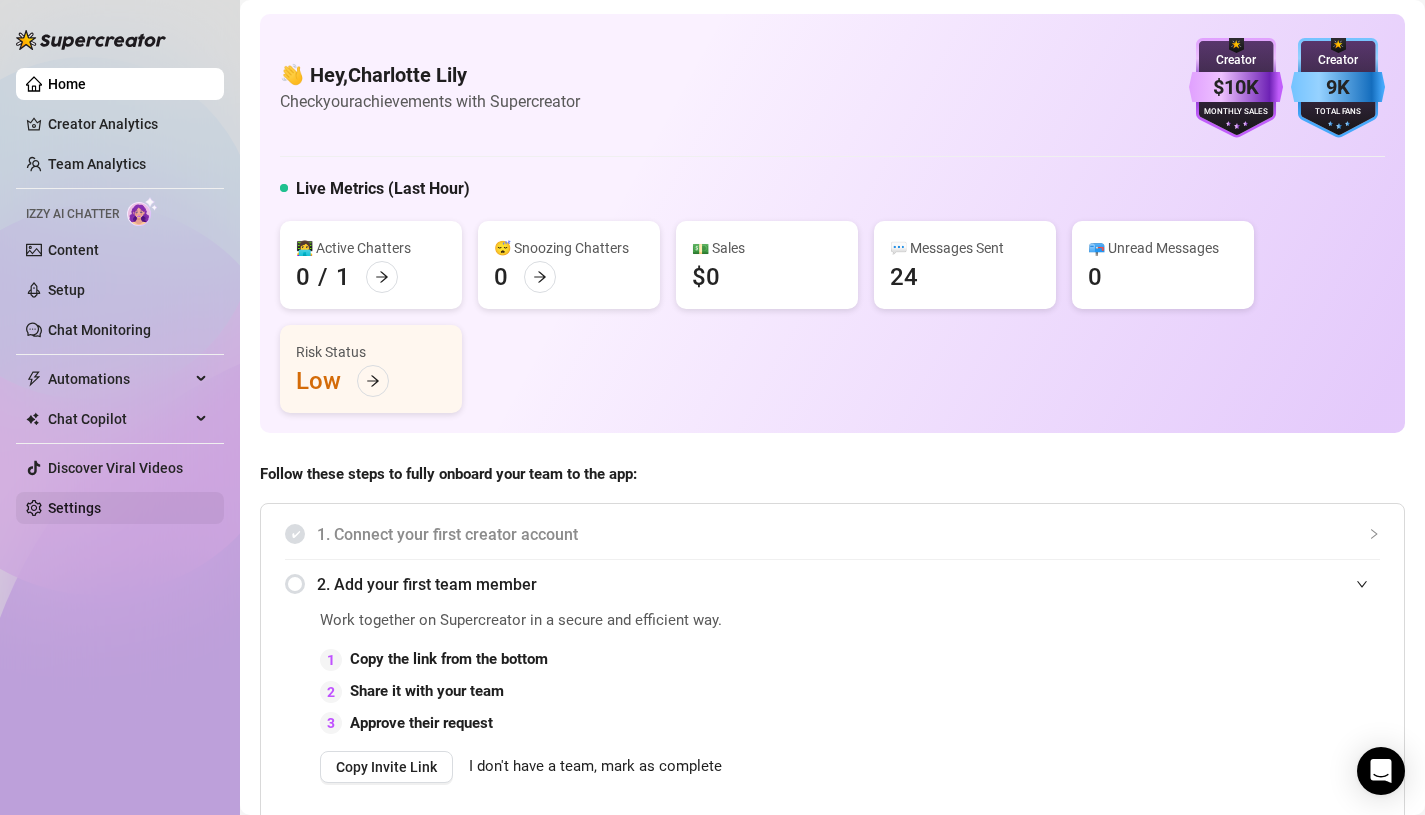 click on "Settings" at bounding box center [74, 508] 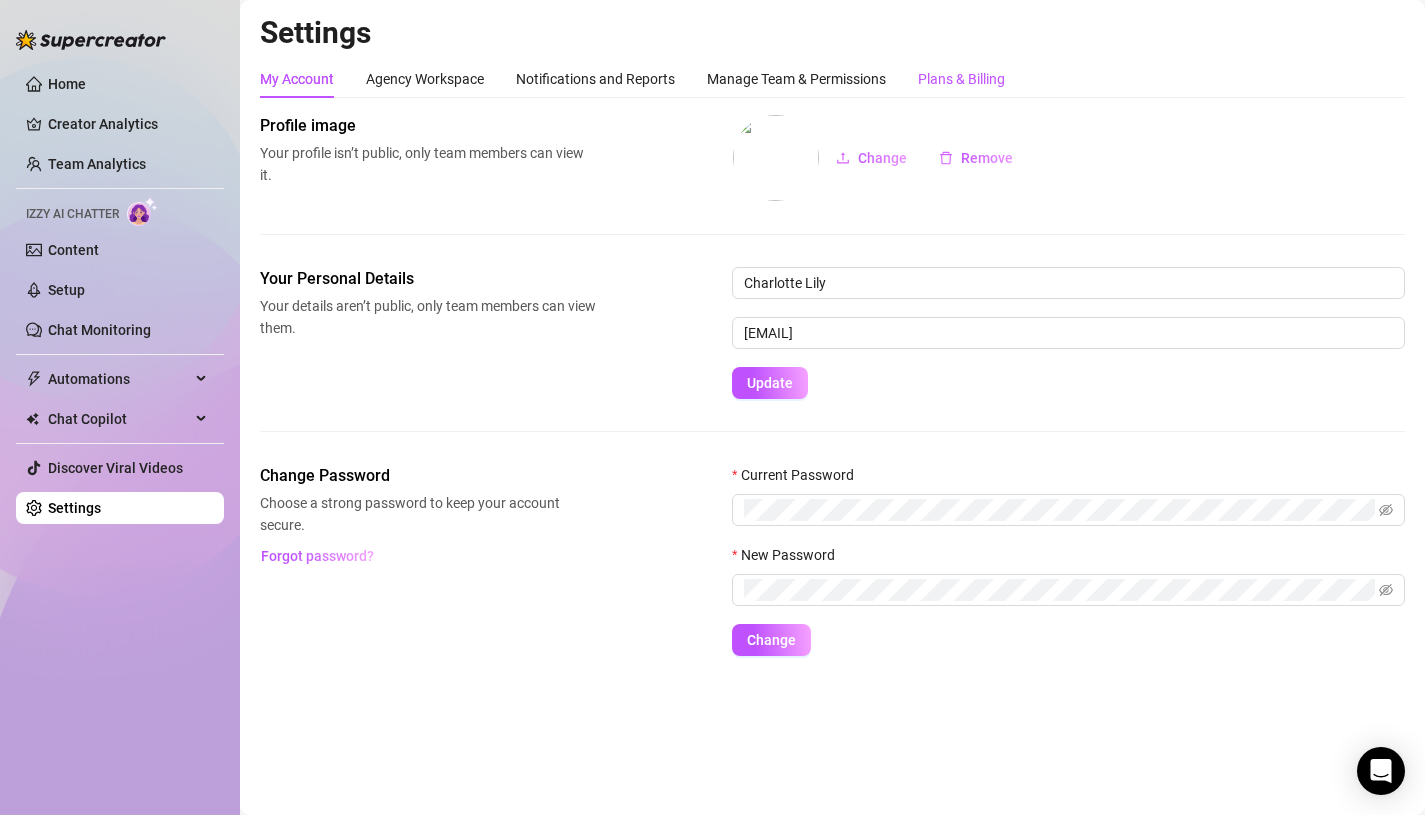 click on "Plans & Billing" at bounding box center (961, 79) 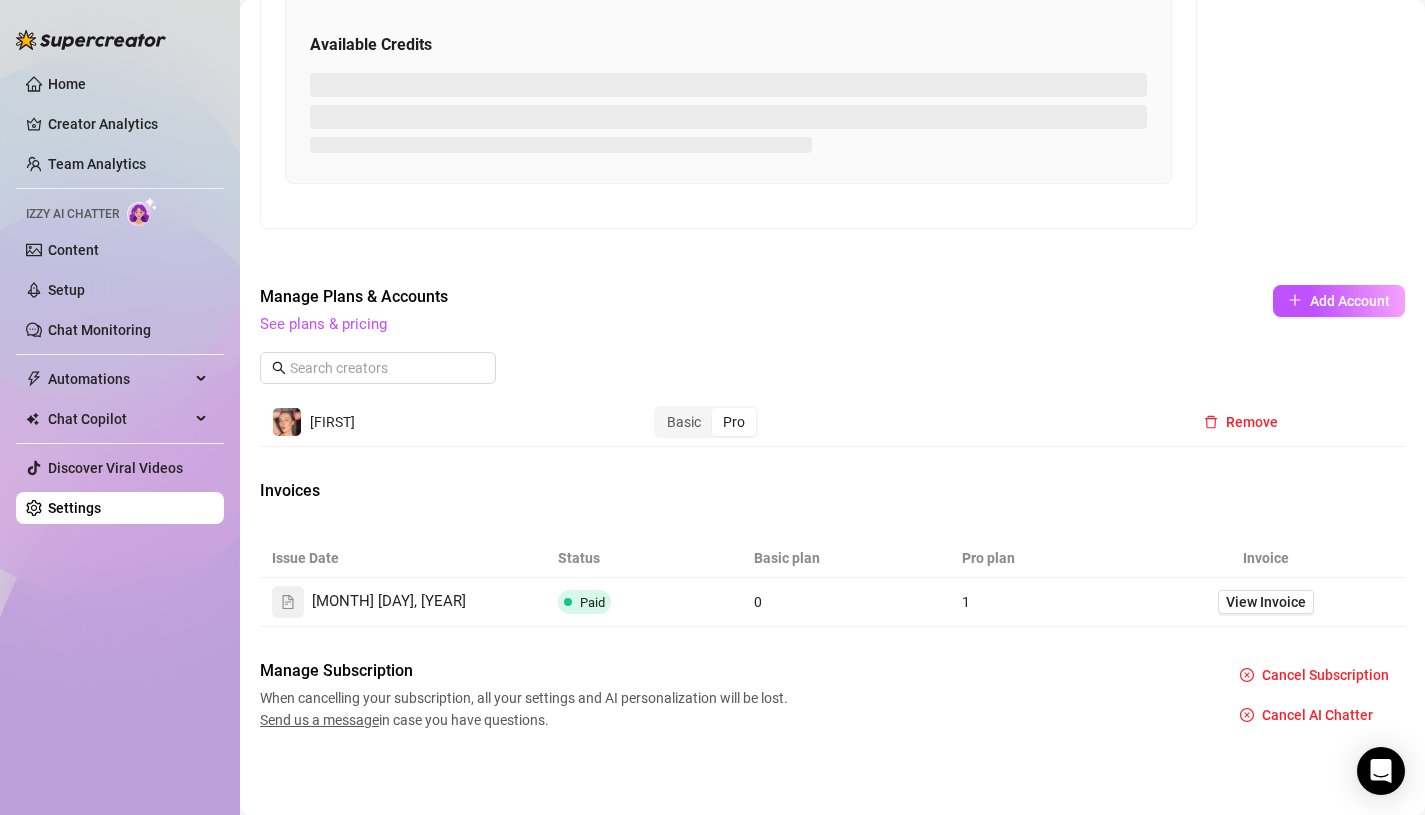 scroll, scrollTop: 772, scrollLeft: 0, axis: vertical 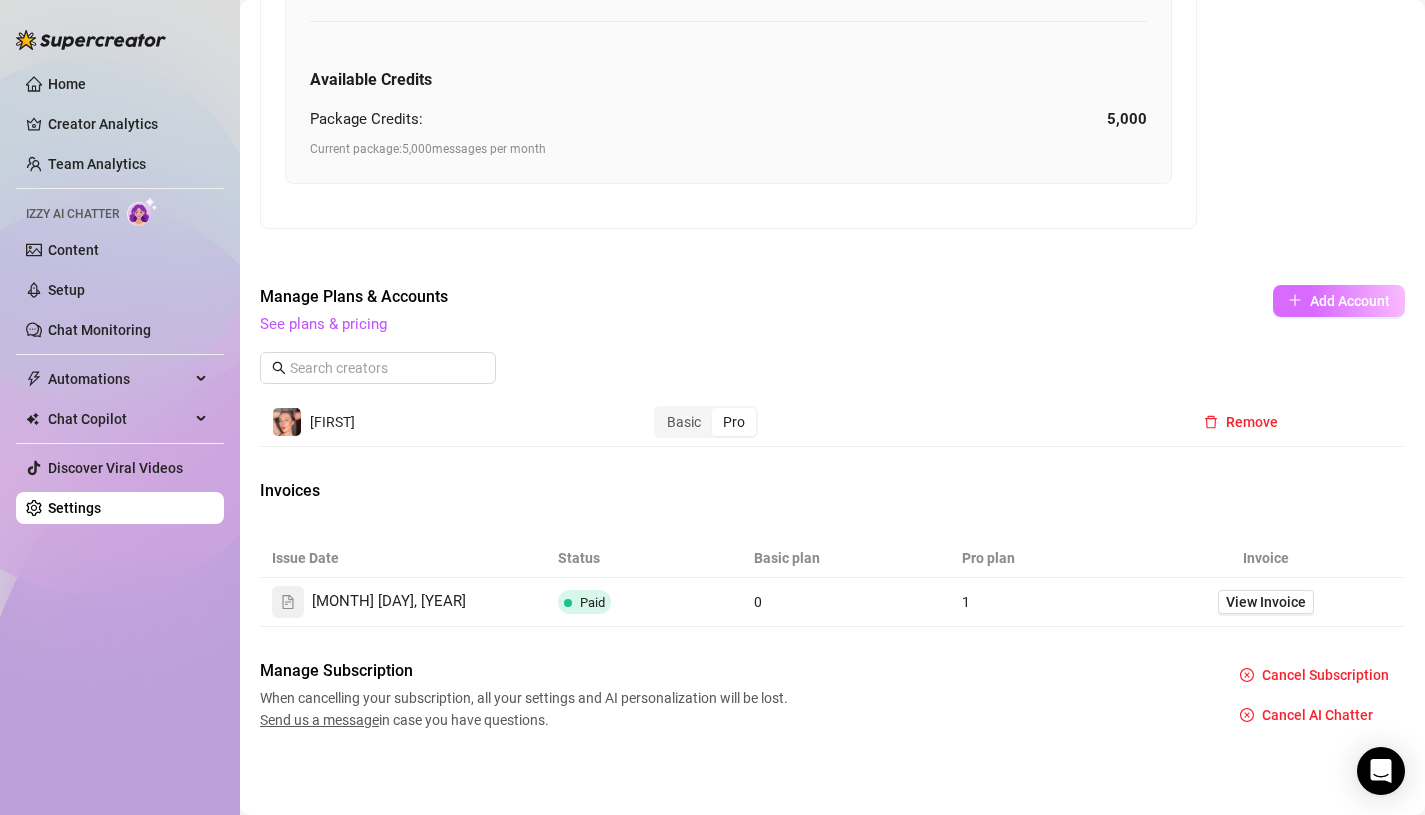 click on "Add Account" at bounding box center [1339, 301] 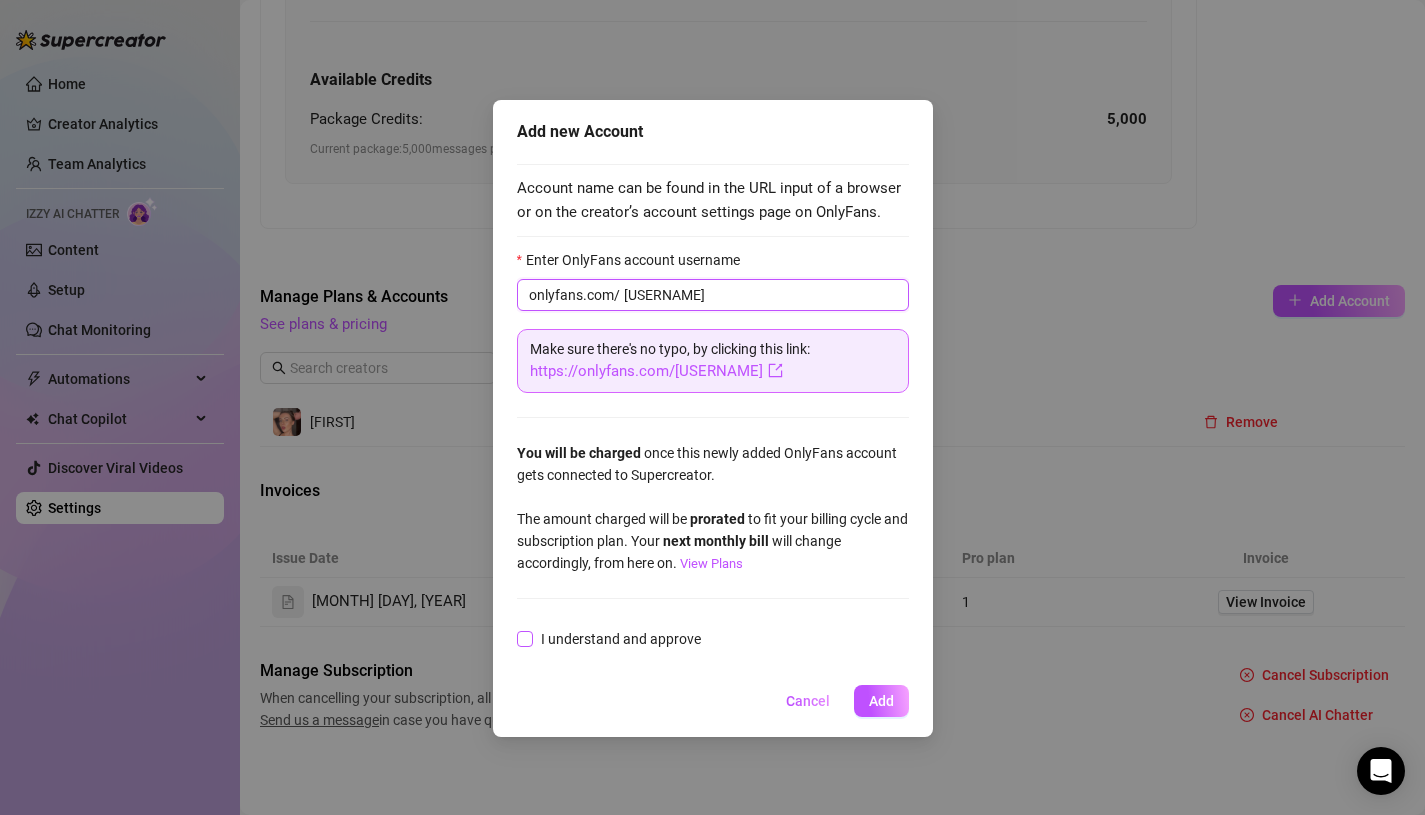 type on "[USERNAME]" 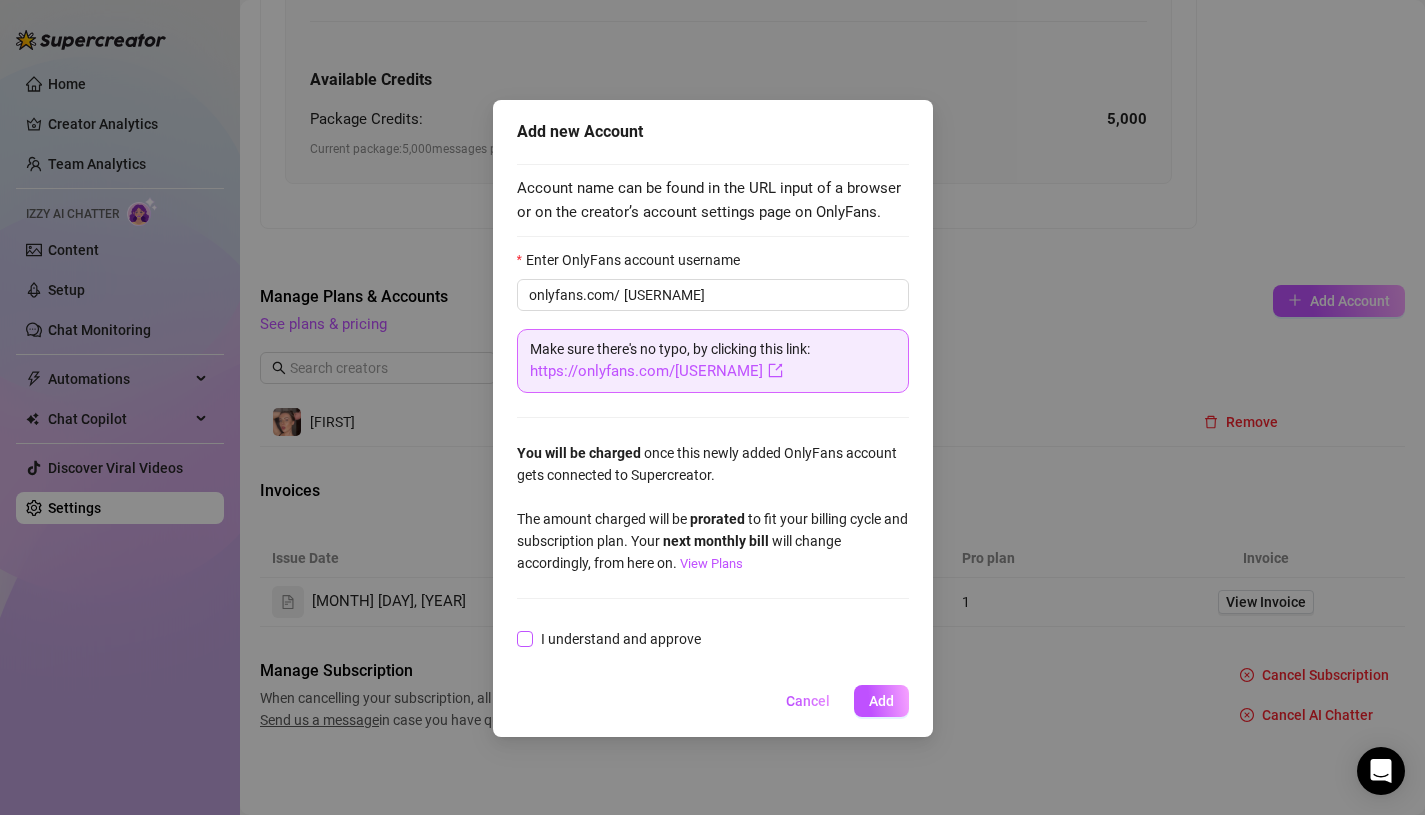 click on "I understand and approve" at bounding box center [621, 639] 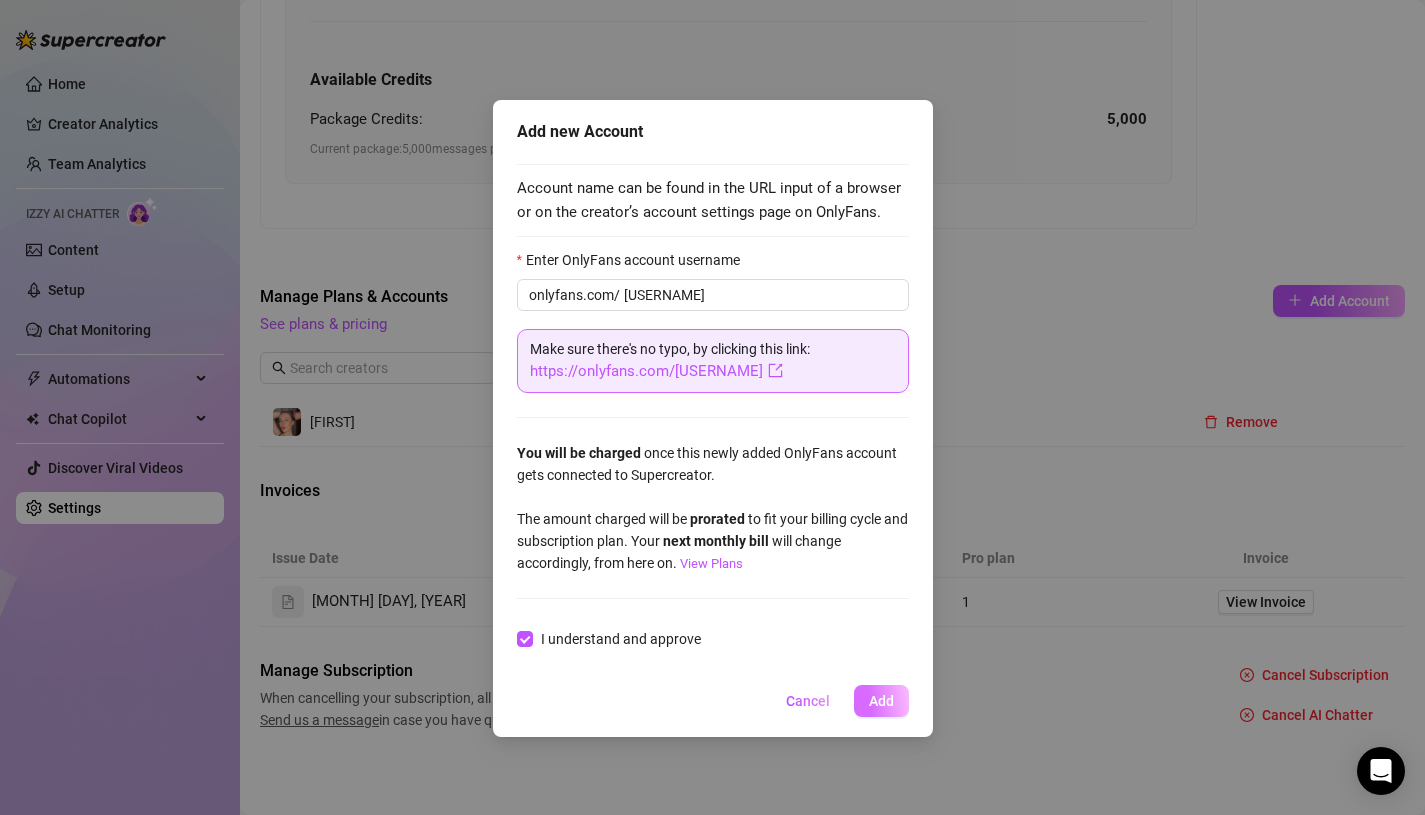 click on "Add" at bounding box center (881, 701) 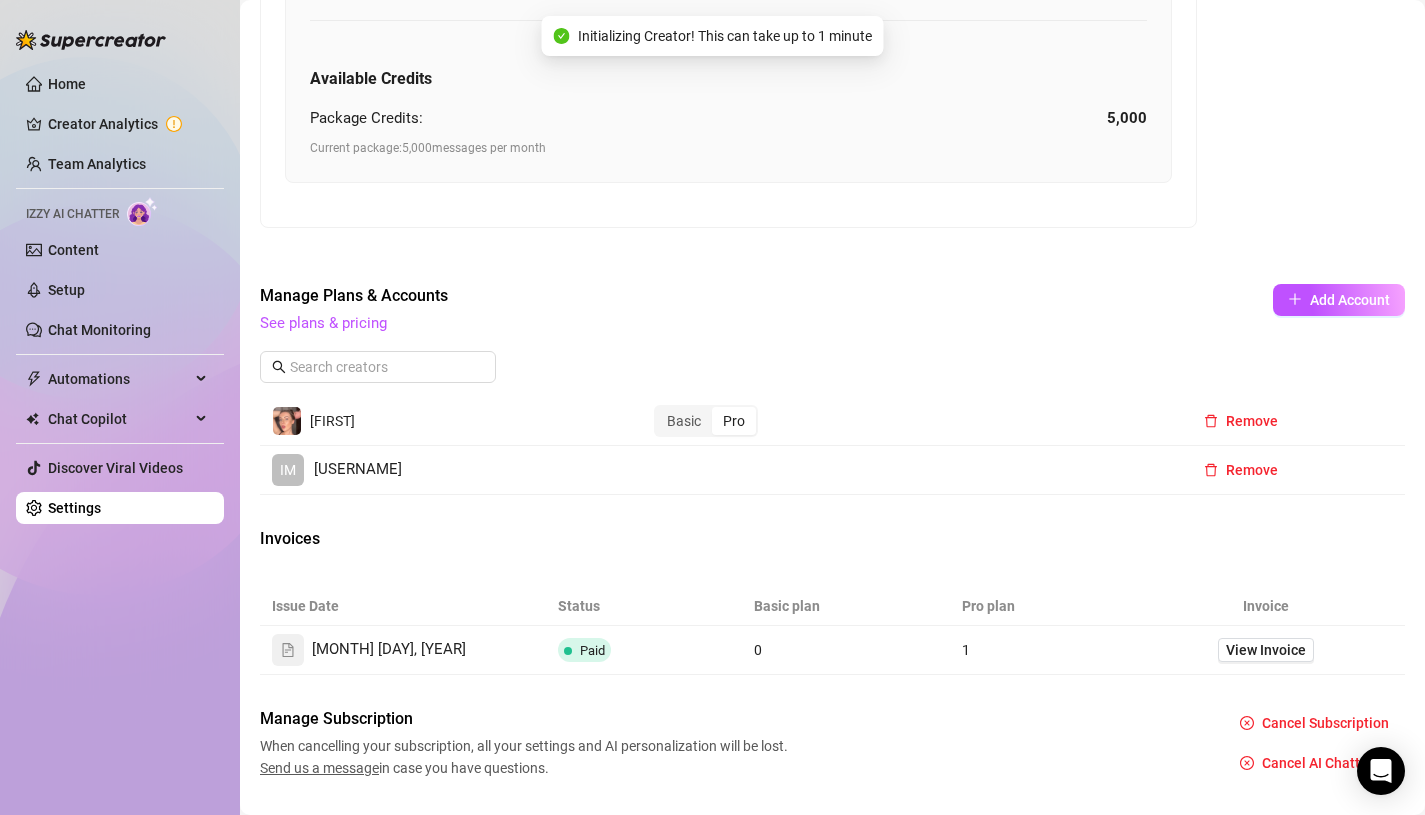click on "[USERNAME]" at bounding box center (358, 470) 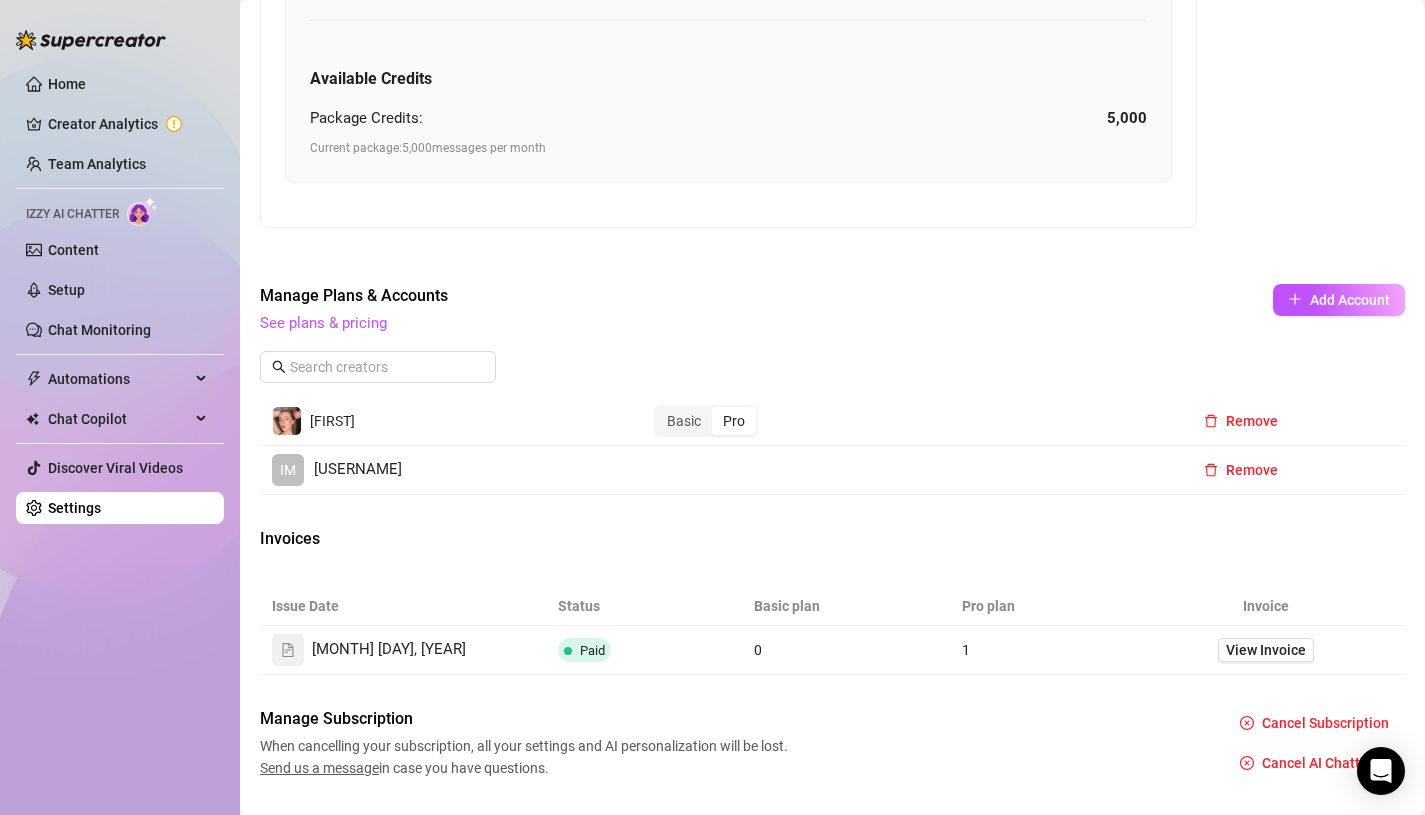 scroll, scrollTop: 0, scrollLeft: 0, axis: both 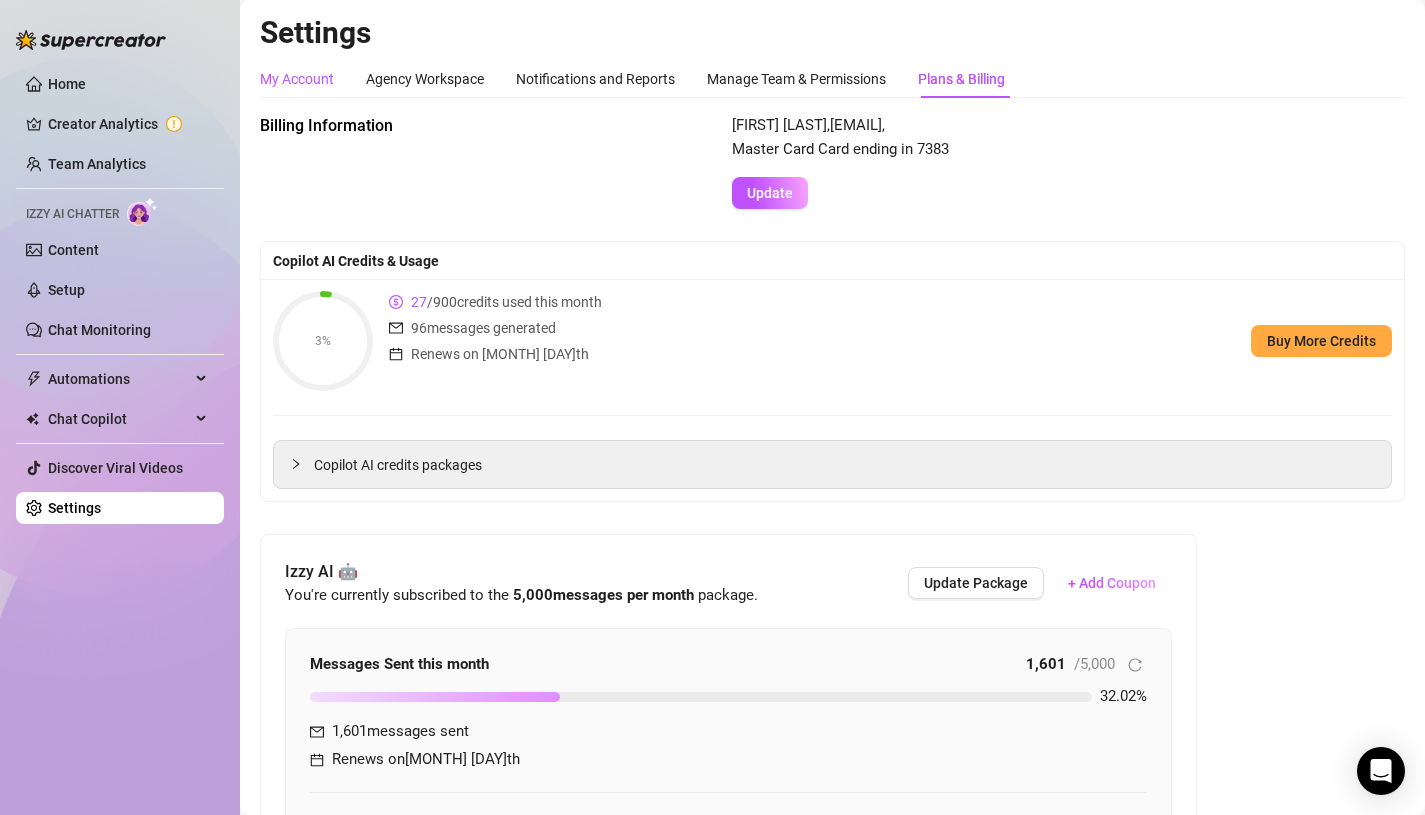 click on "My Account" at bounding box center [297, 79] 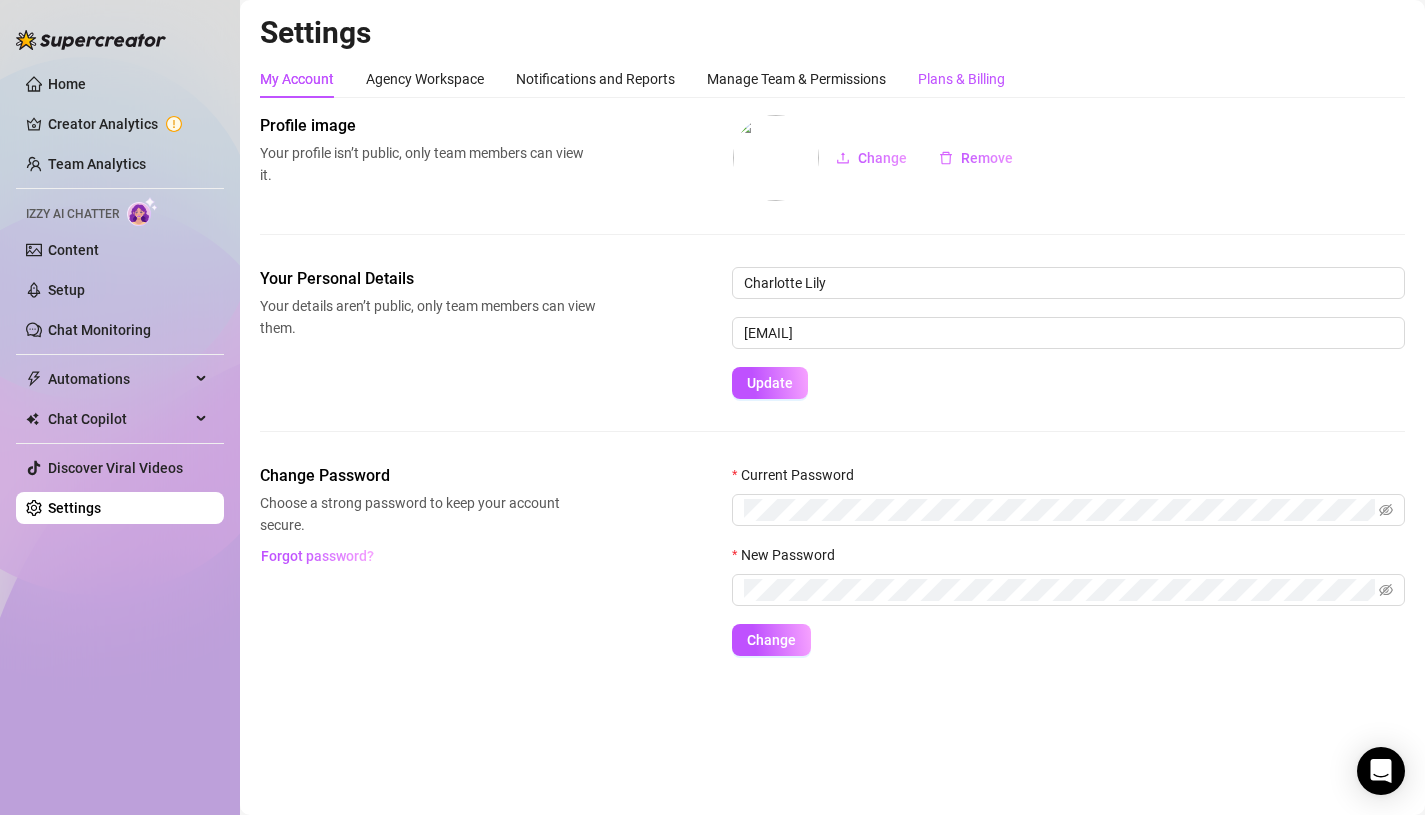 click on "Plans & Billing" at bounding box center [961, 79] 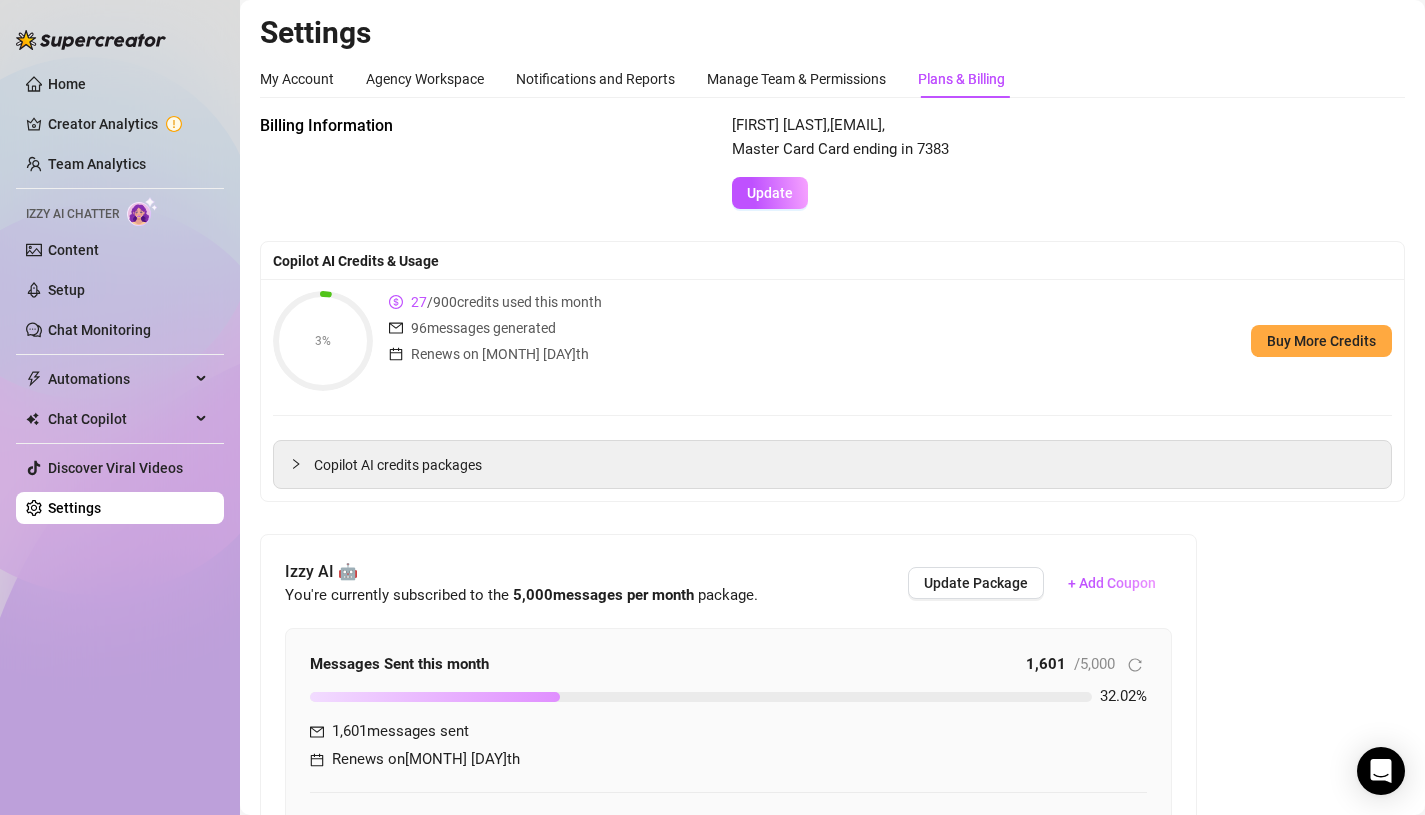 scroll, scrollTop: 821, scrollLeft: 0, axis: vertical 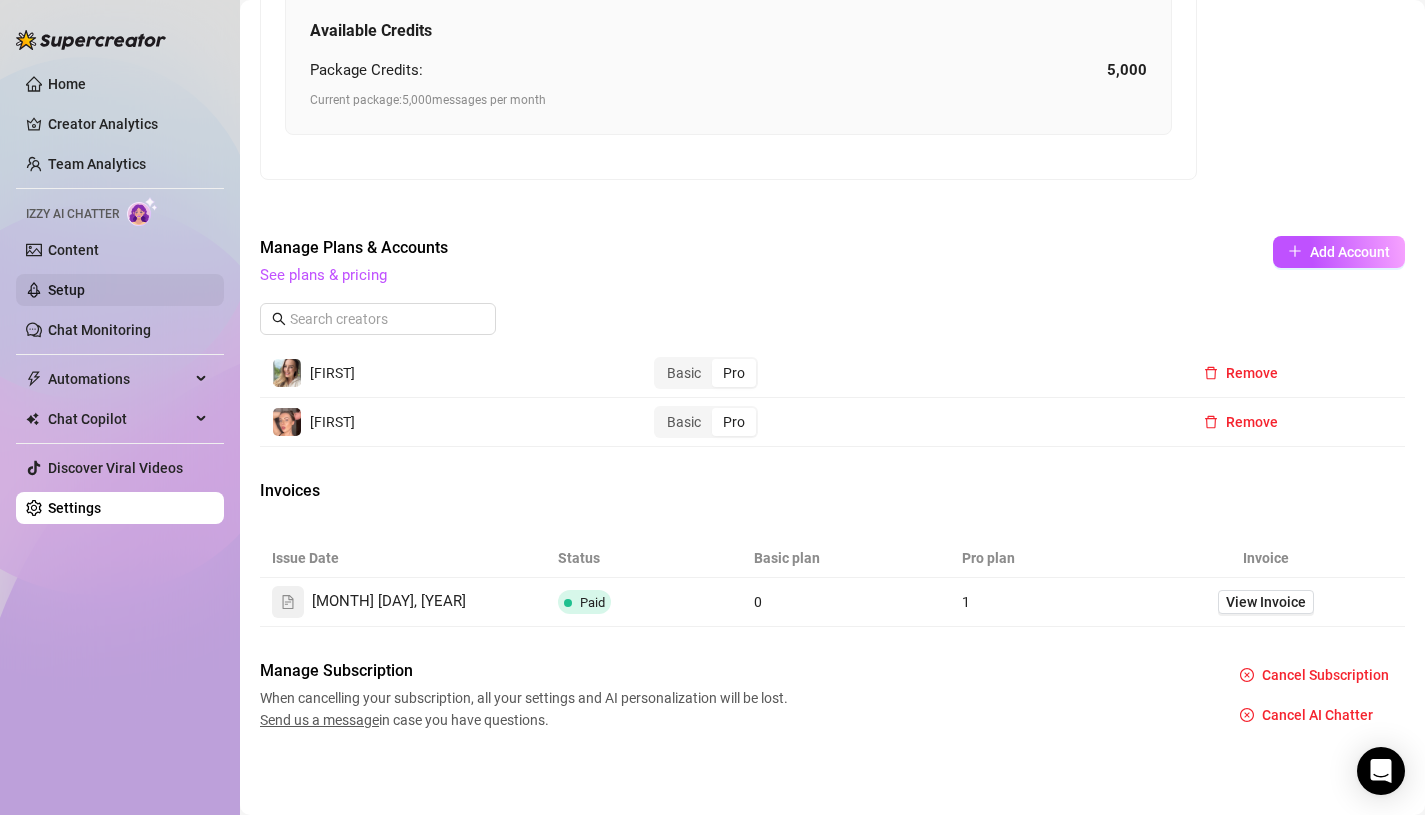click on "Setup" at bounding box center [66, 290] 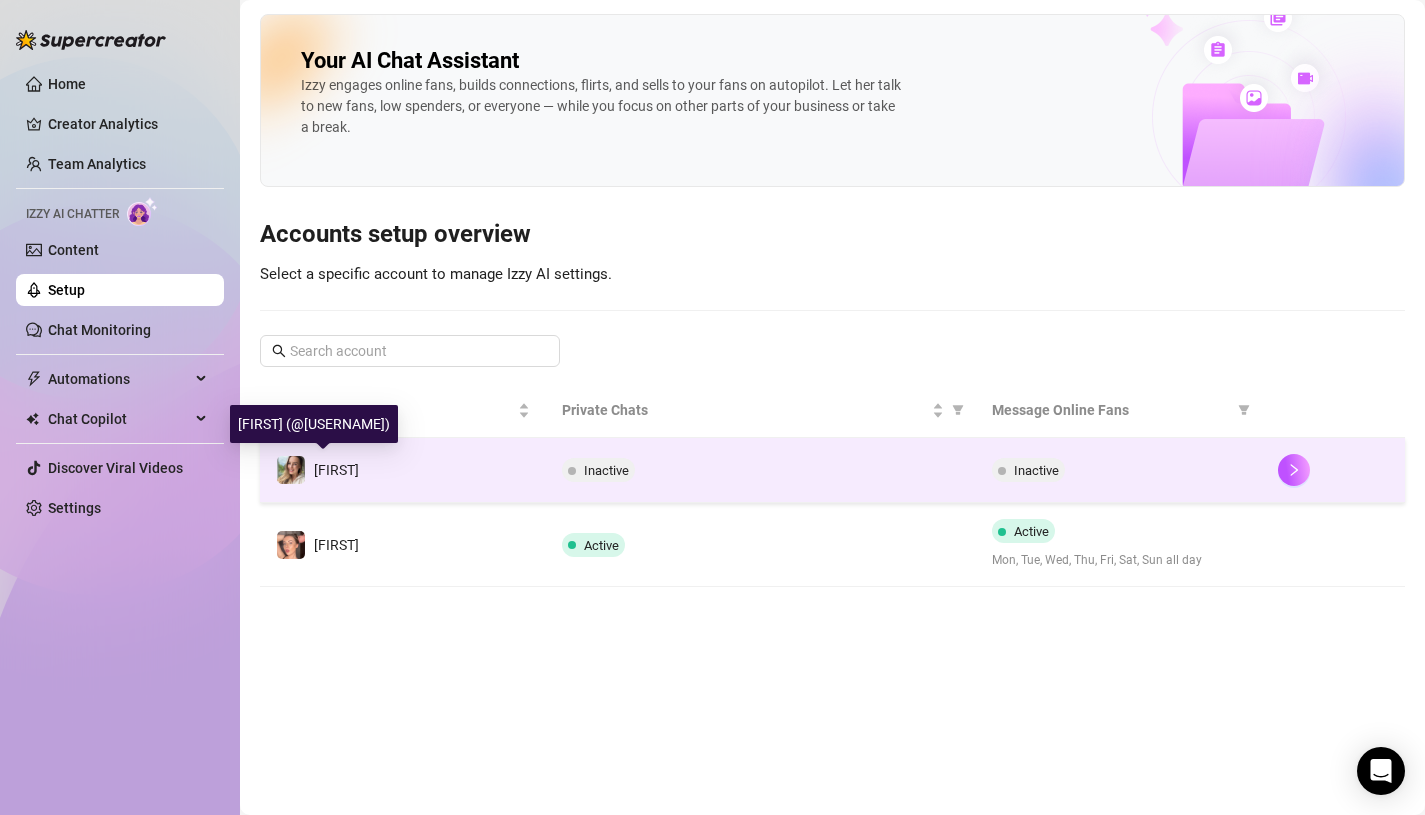 click on "[FIRST]" at bounding box center (336, 470) 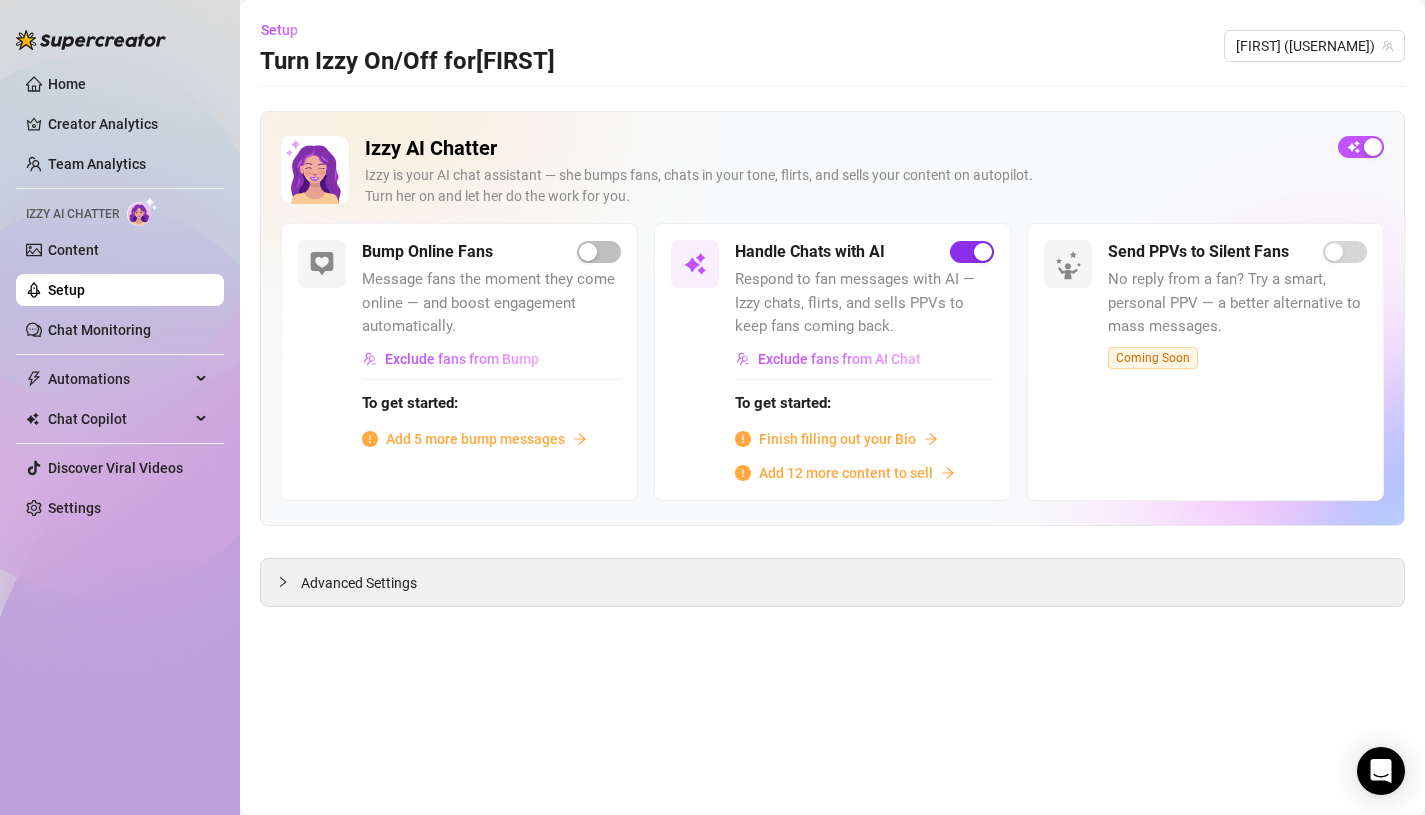 click at bounding box center [972, 252] 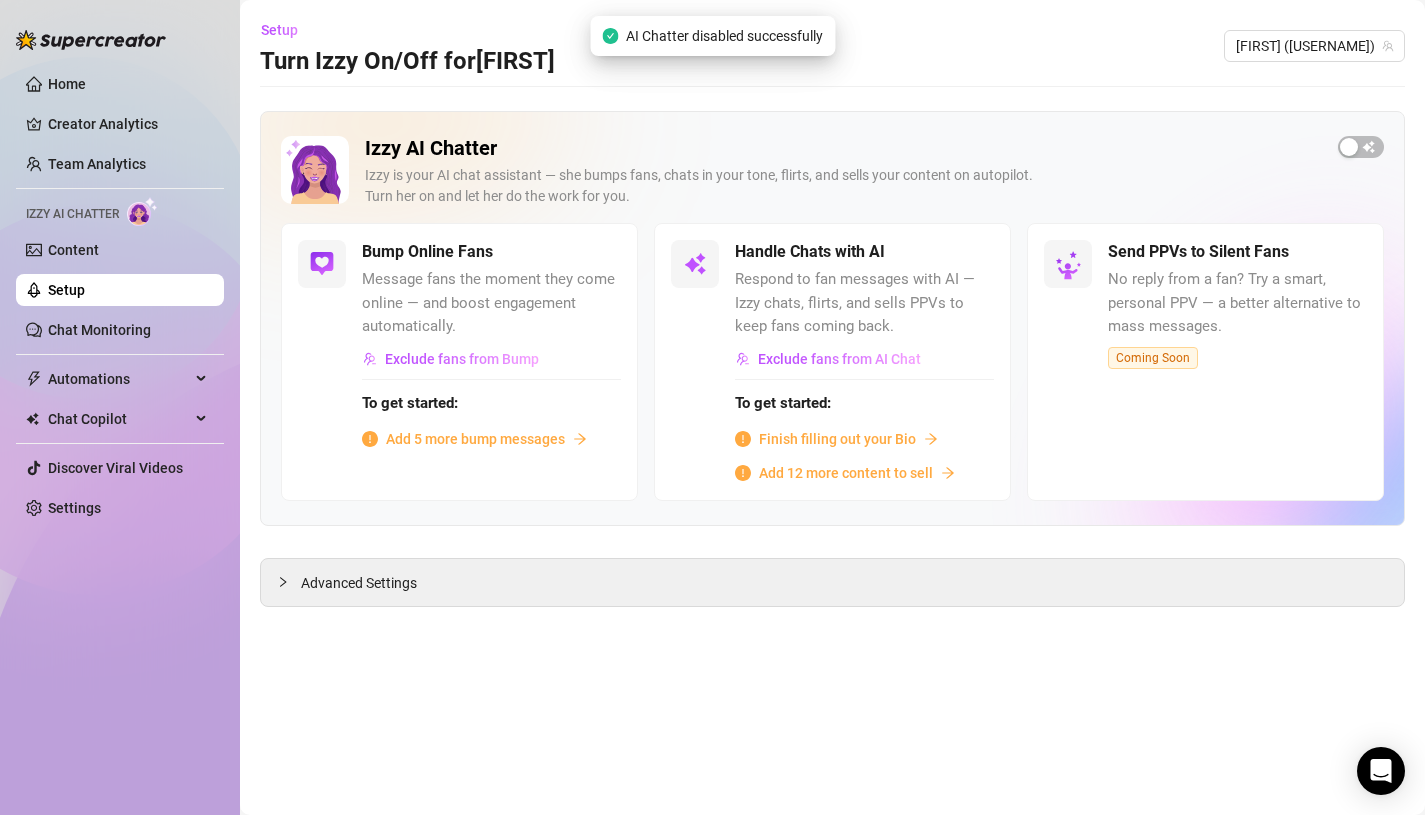 click on "Finish filling out your Bio" at bounding box center (837, 439) 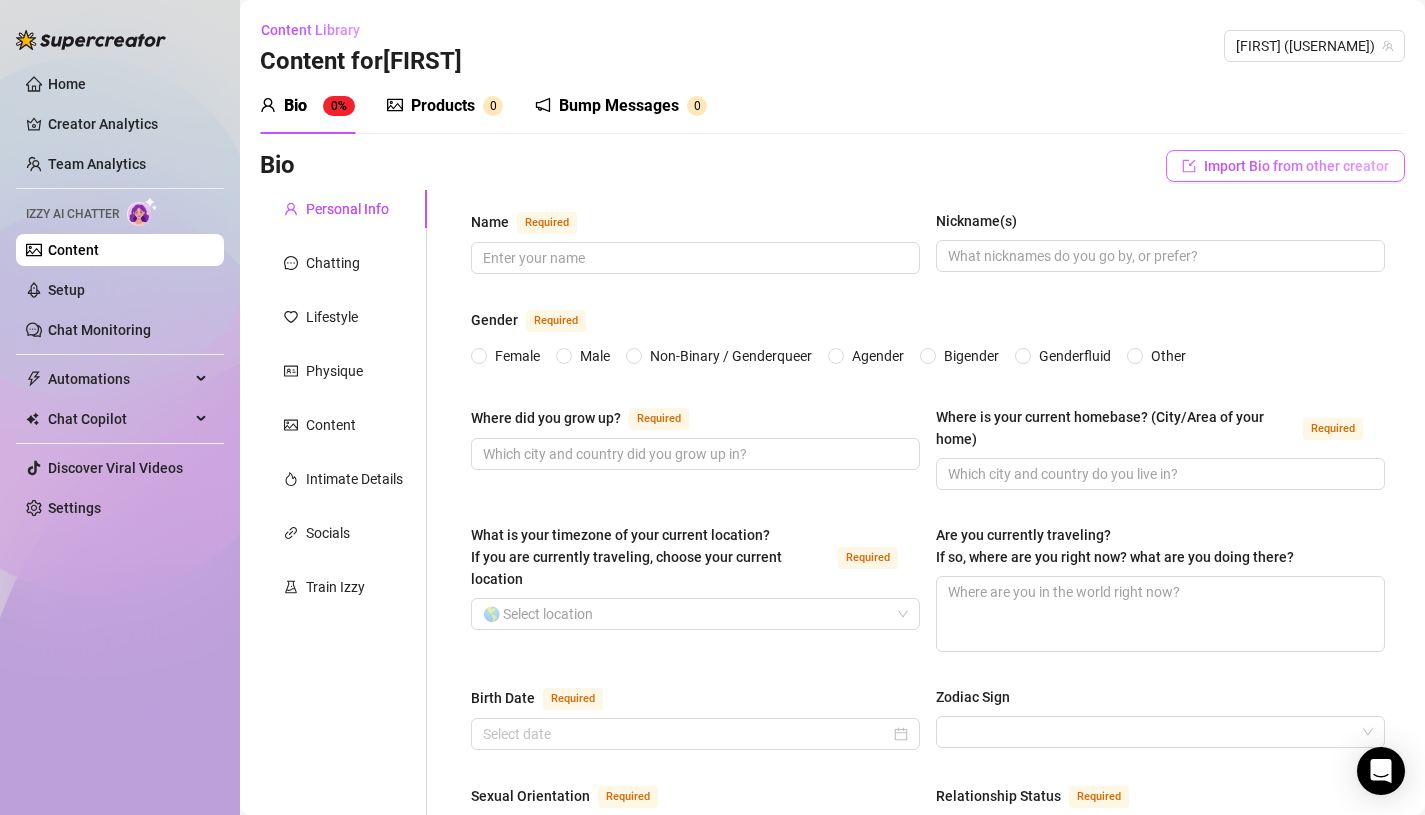 click on "Import Bio from other creator" at bounding box center [1285, 166] 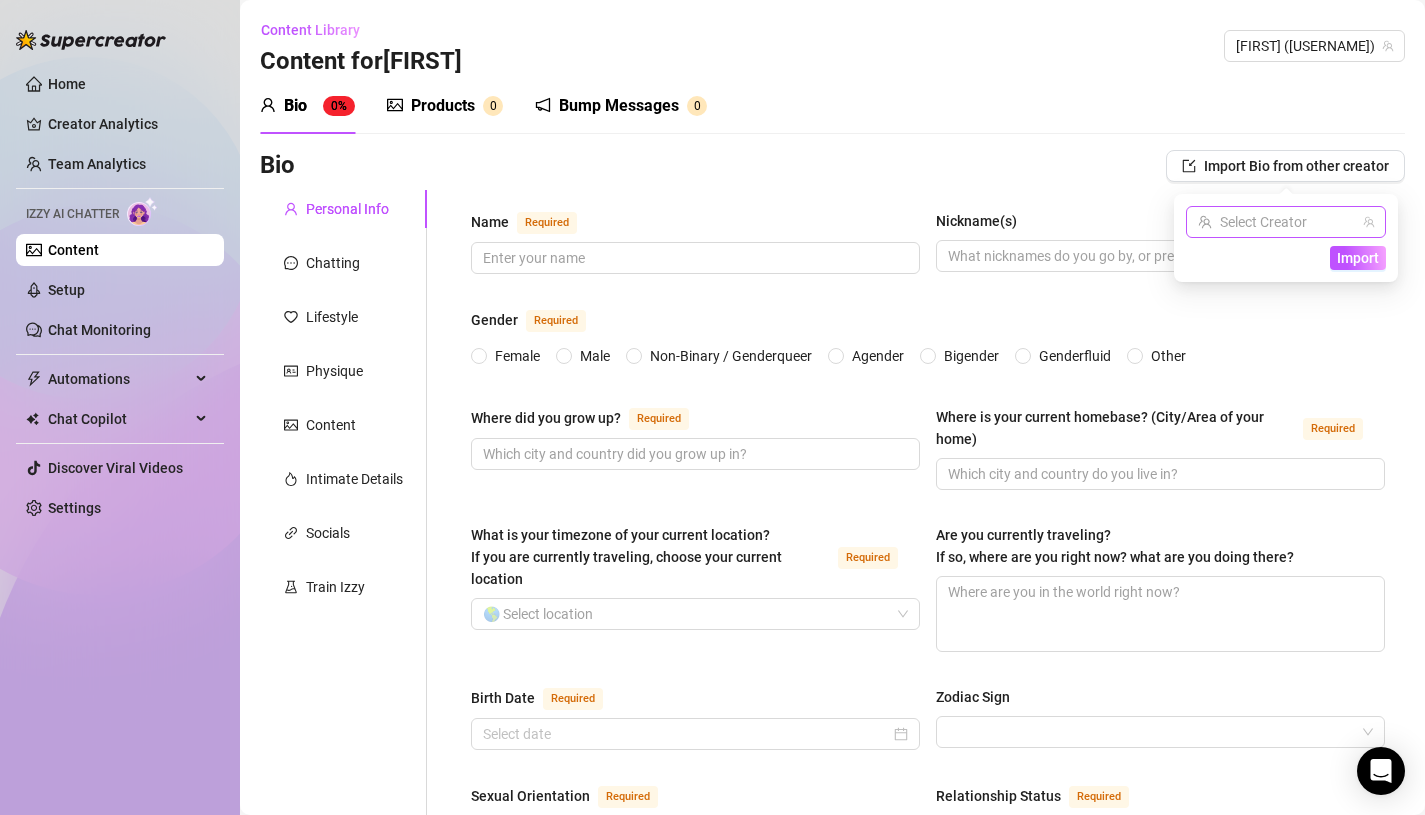click at bounding box center [1277, 222] 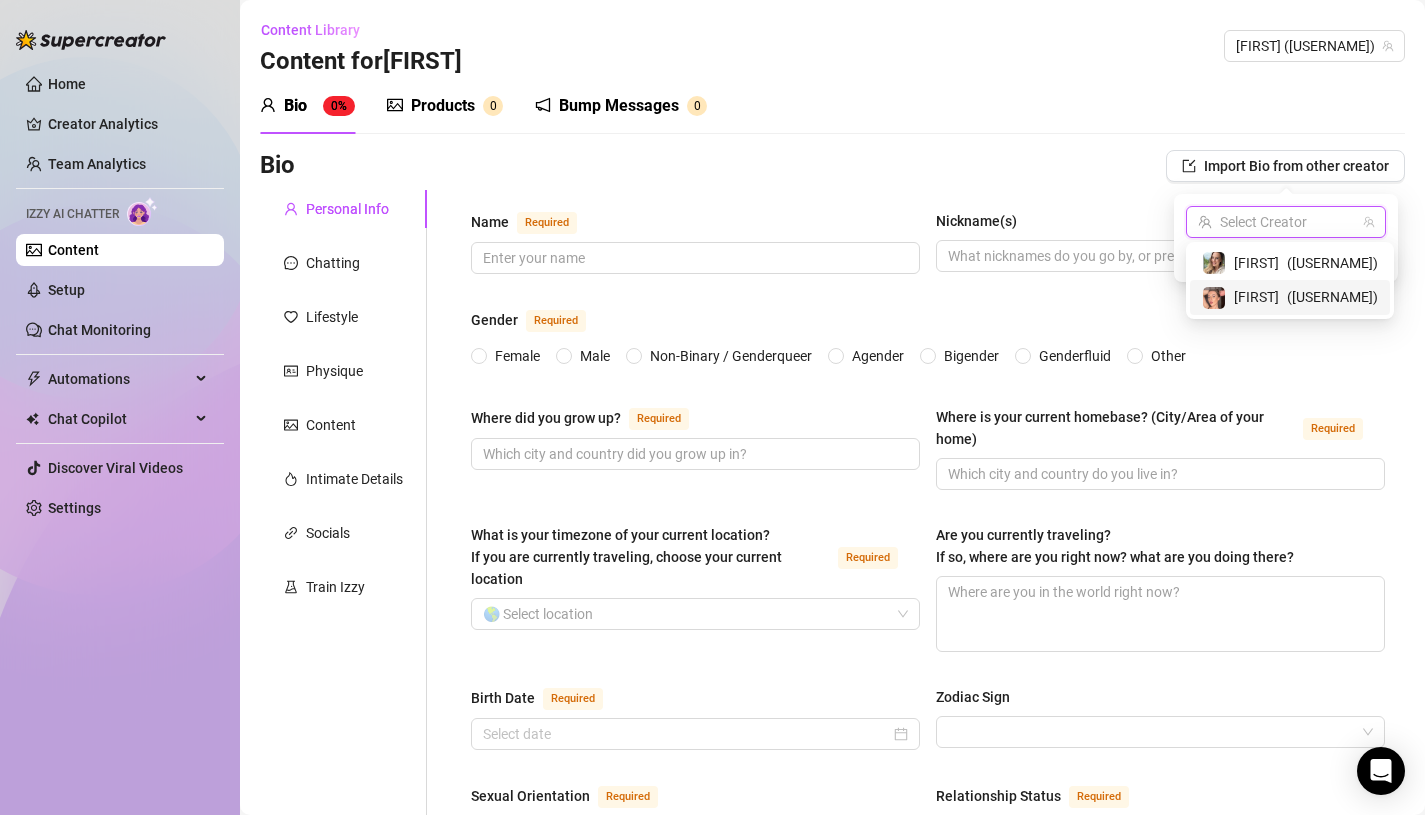 click on "[FIRST]" at bounding box center [1256, 297] 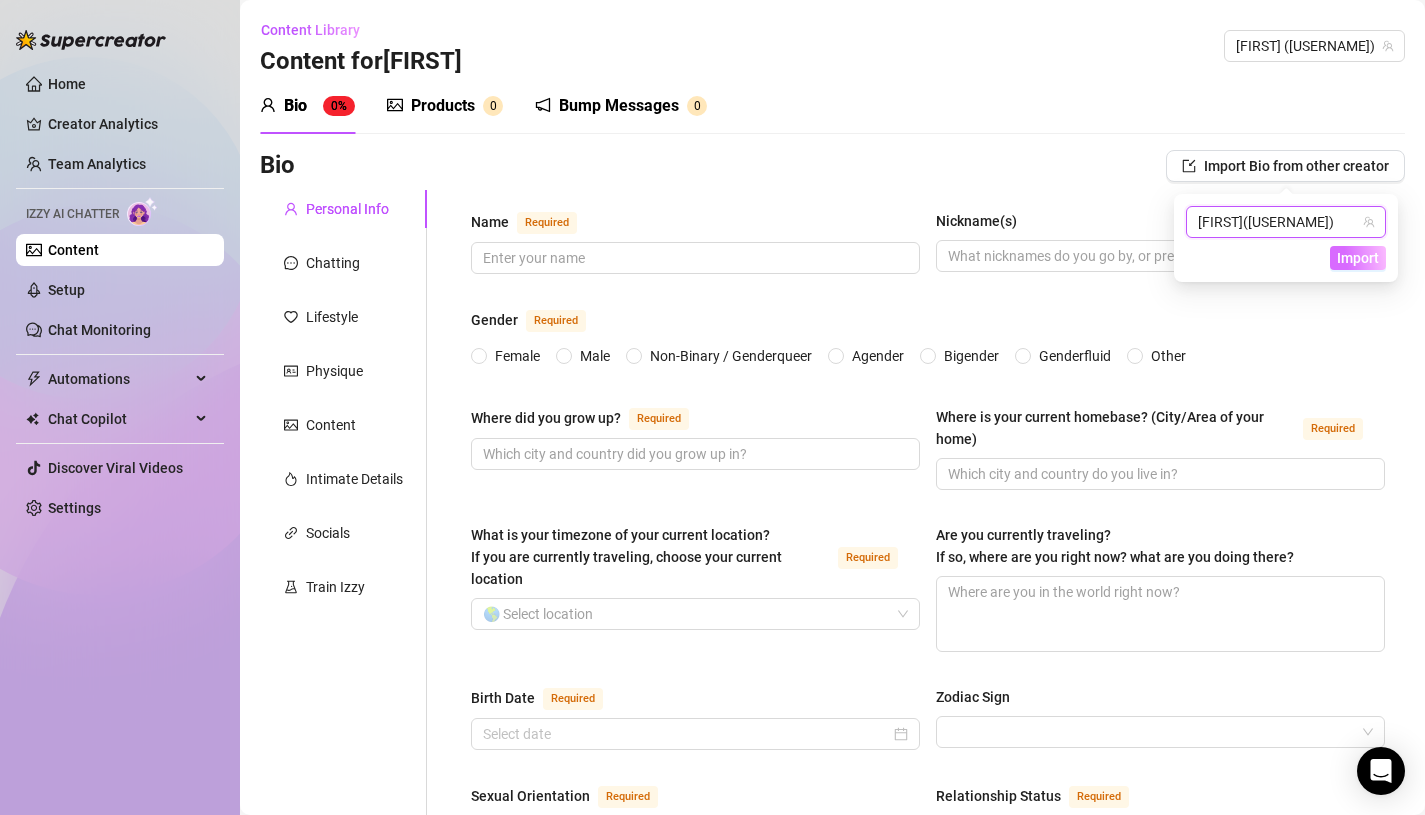 click on "Import" at bounding box center (1358, 258) 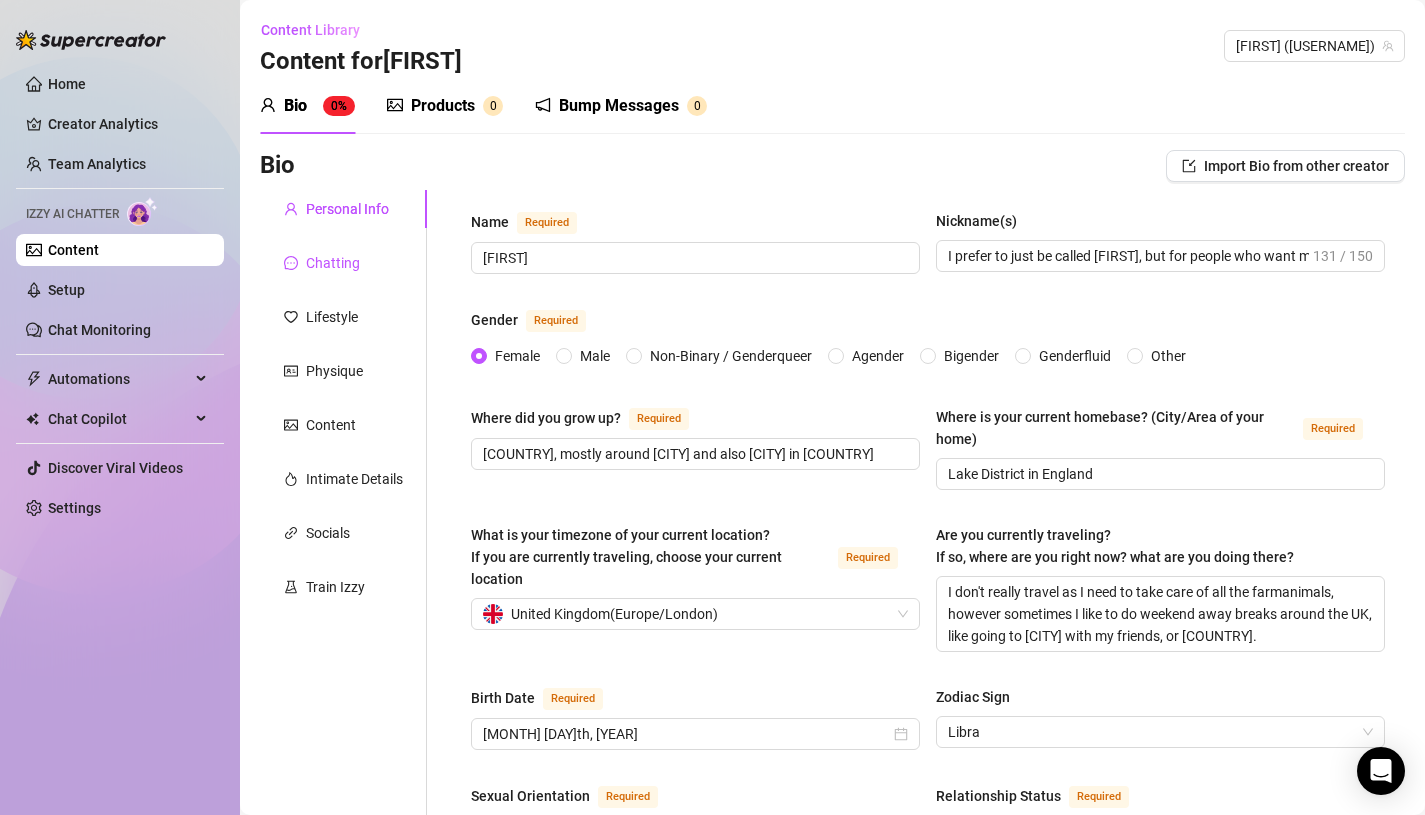 click on "Chatting" at bounding box center (333, 263) 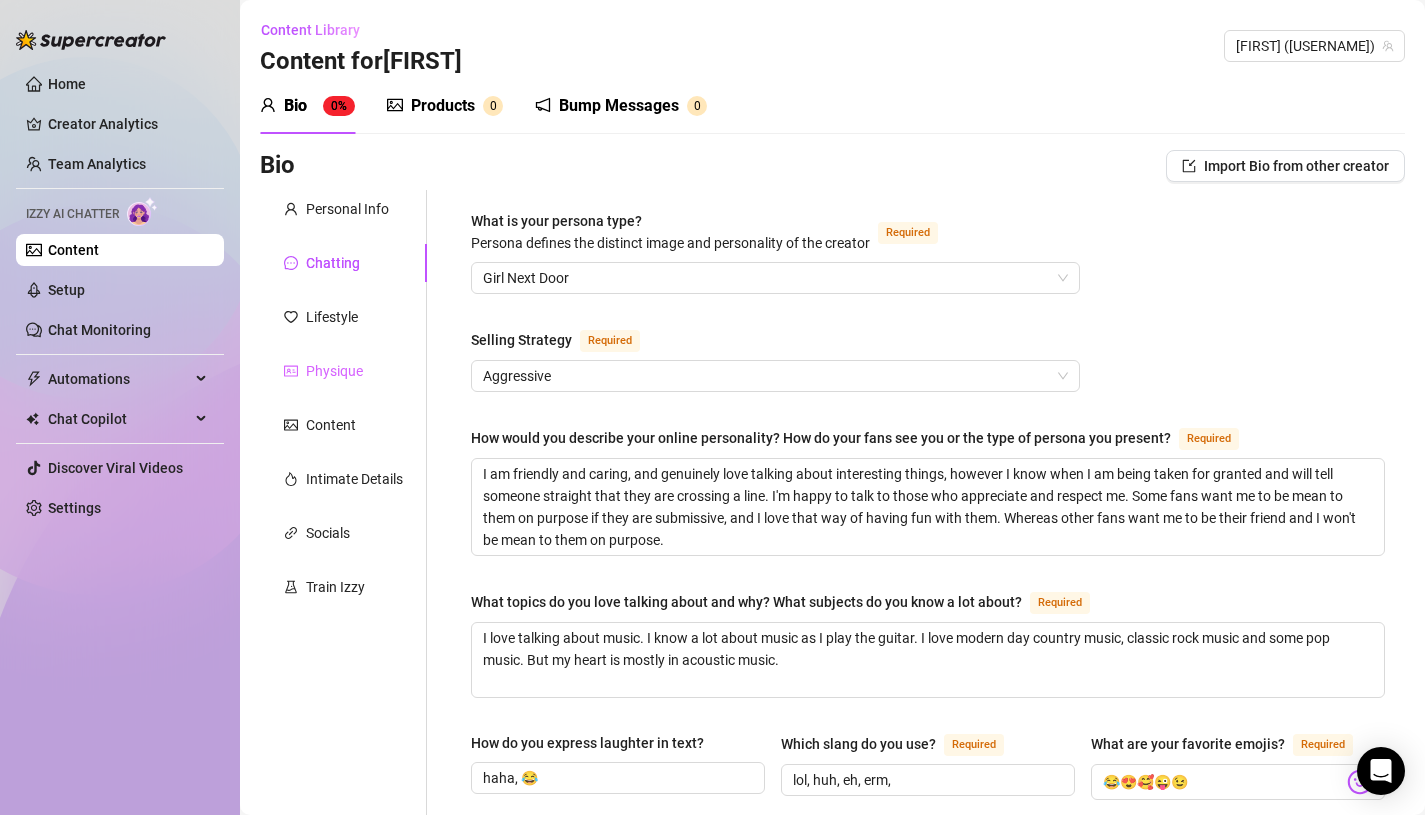 scroll, scrollTop: 1007, scrollLeft: 0, axis: vertical 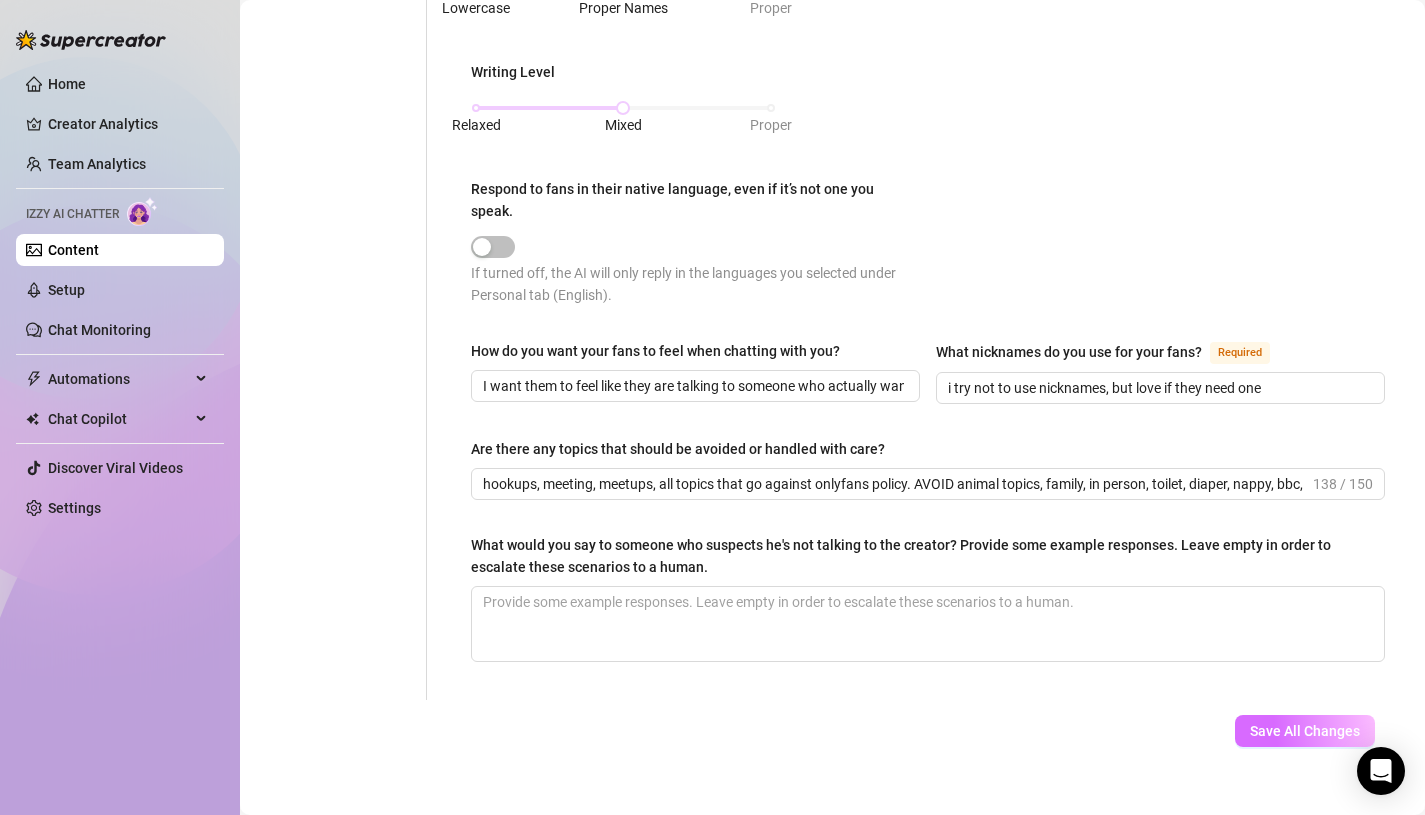 click on "Save All Changes" at bounding box center (1305, 731) 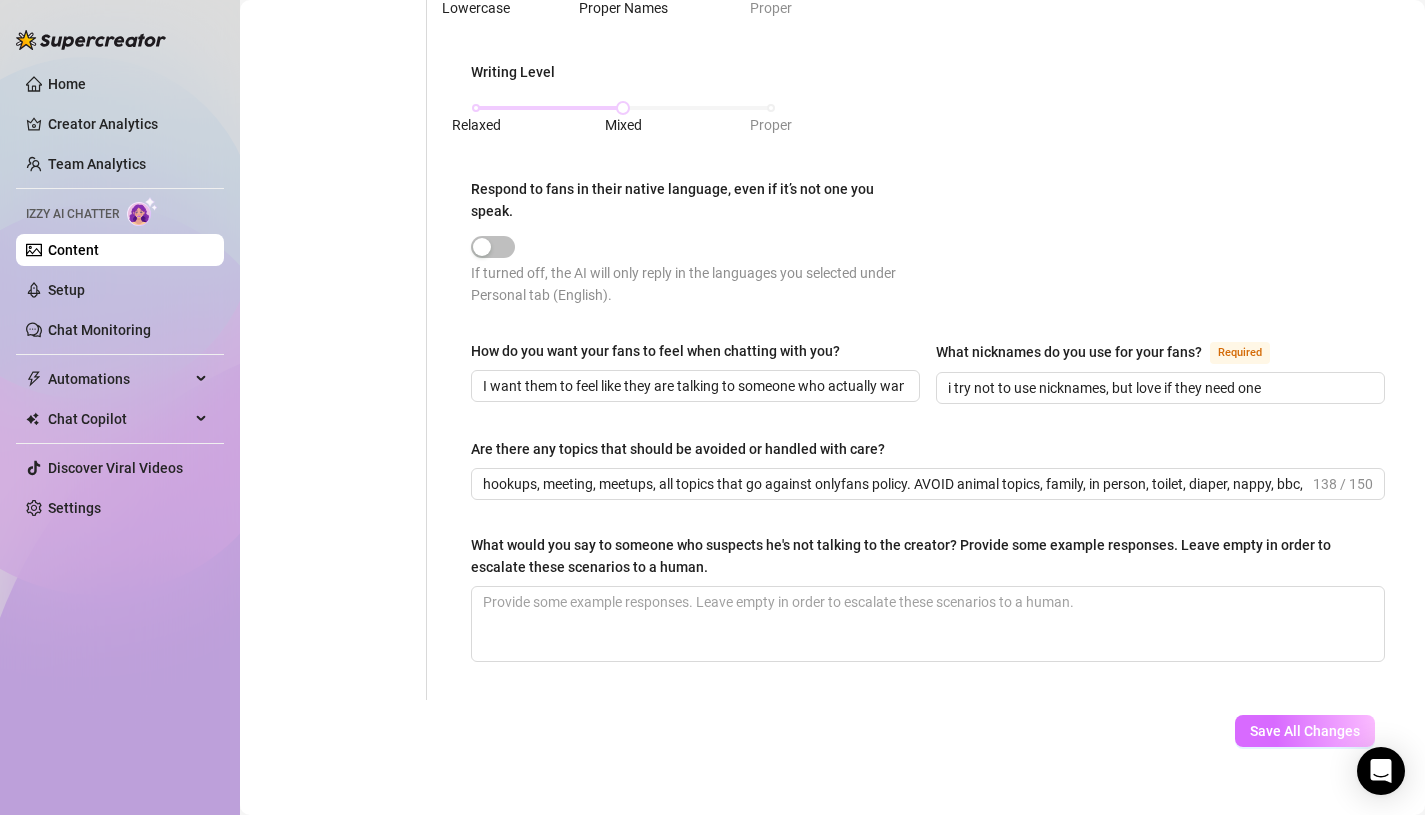 click on "Save All Changes" at bounding box center (1305, 731) 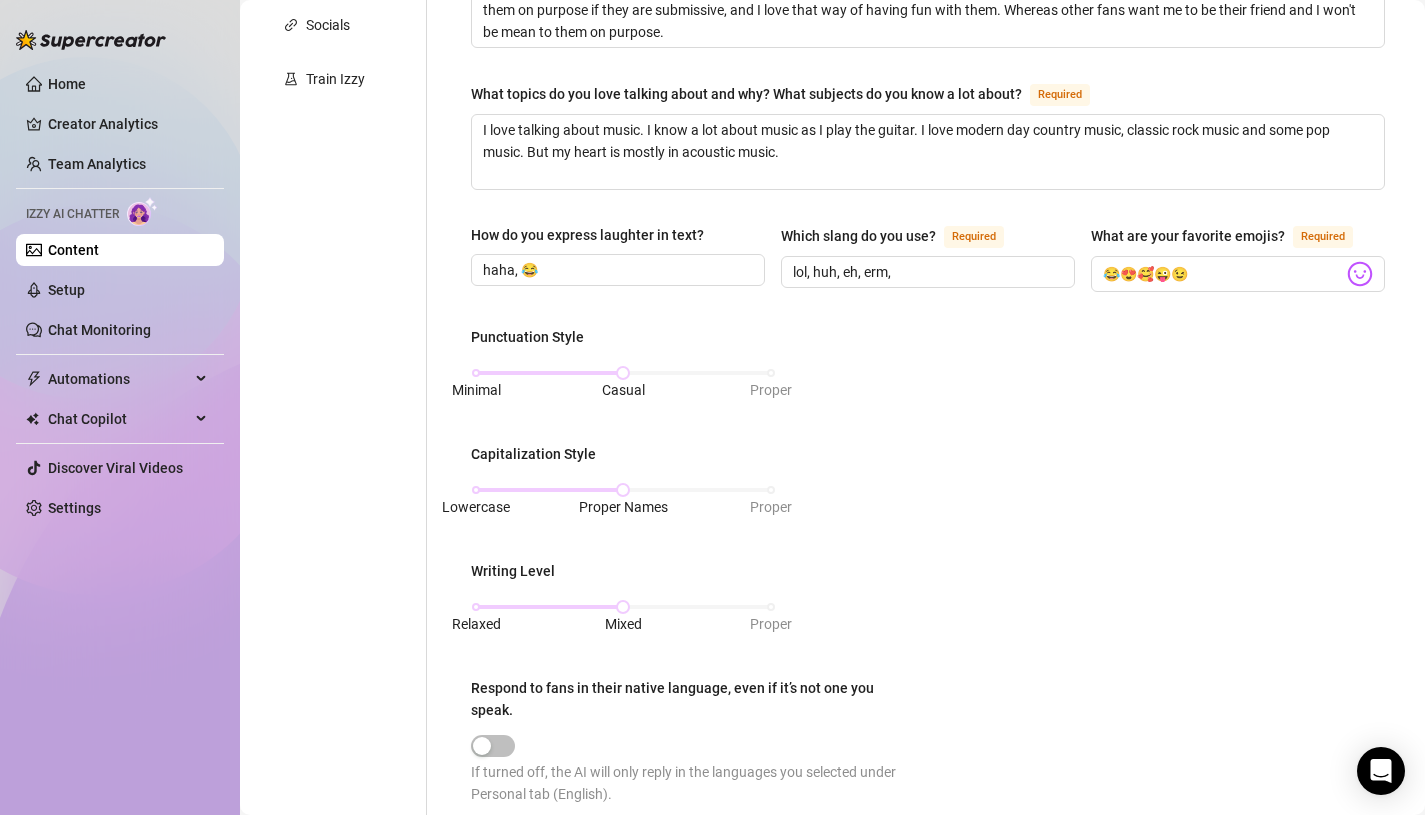 scroll, scrollTop: 0, scrollLeft: 0, axis: both 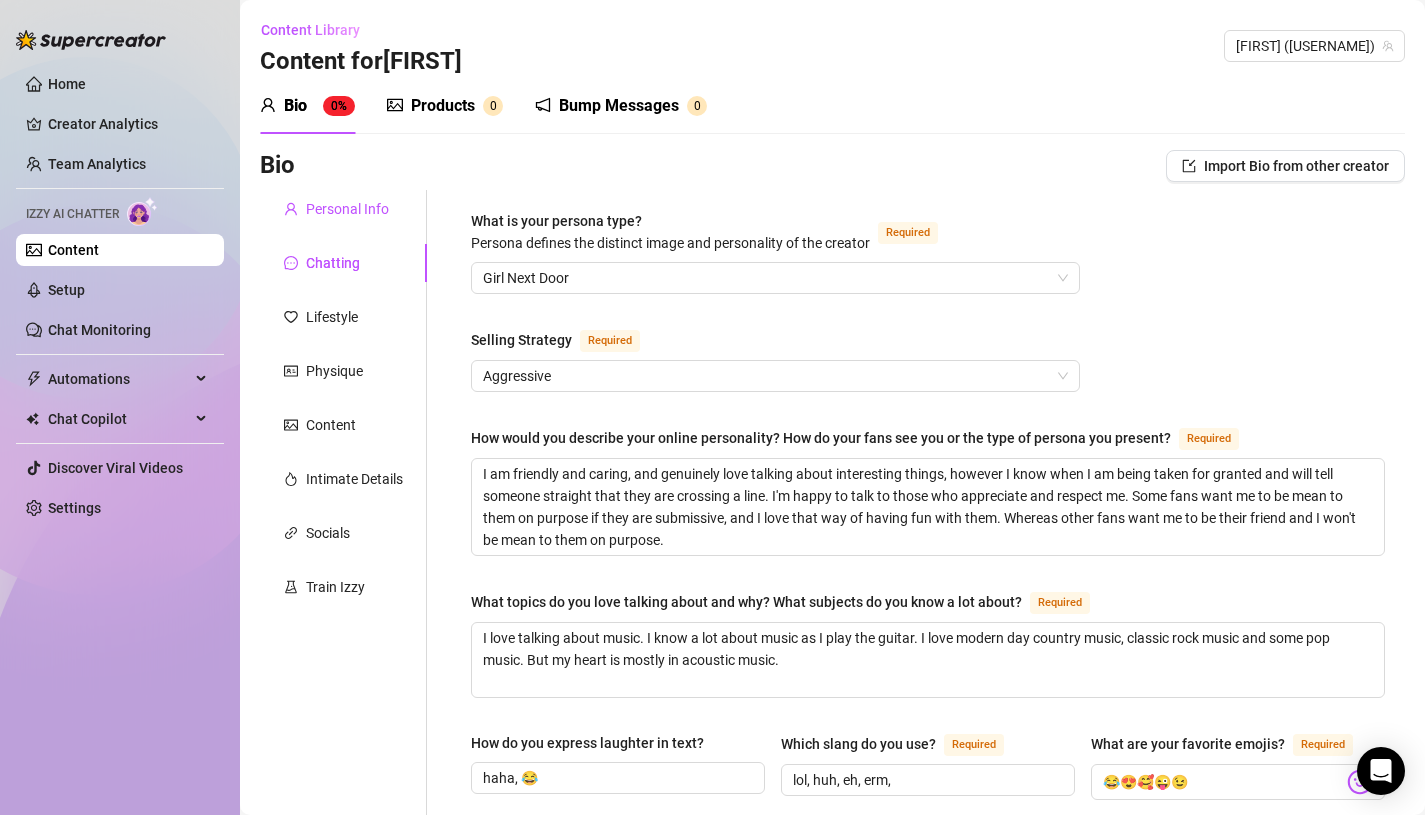 click on "Personal Info" at bounding box center [347, 209] 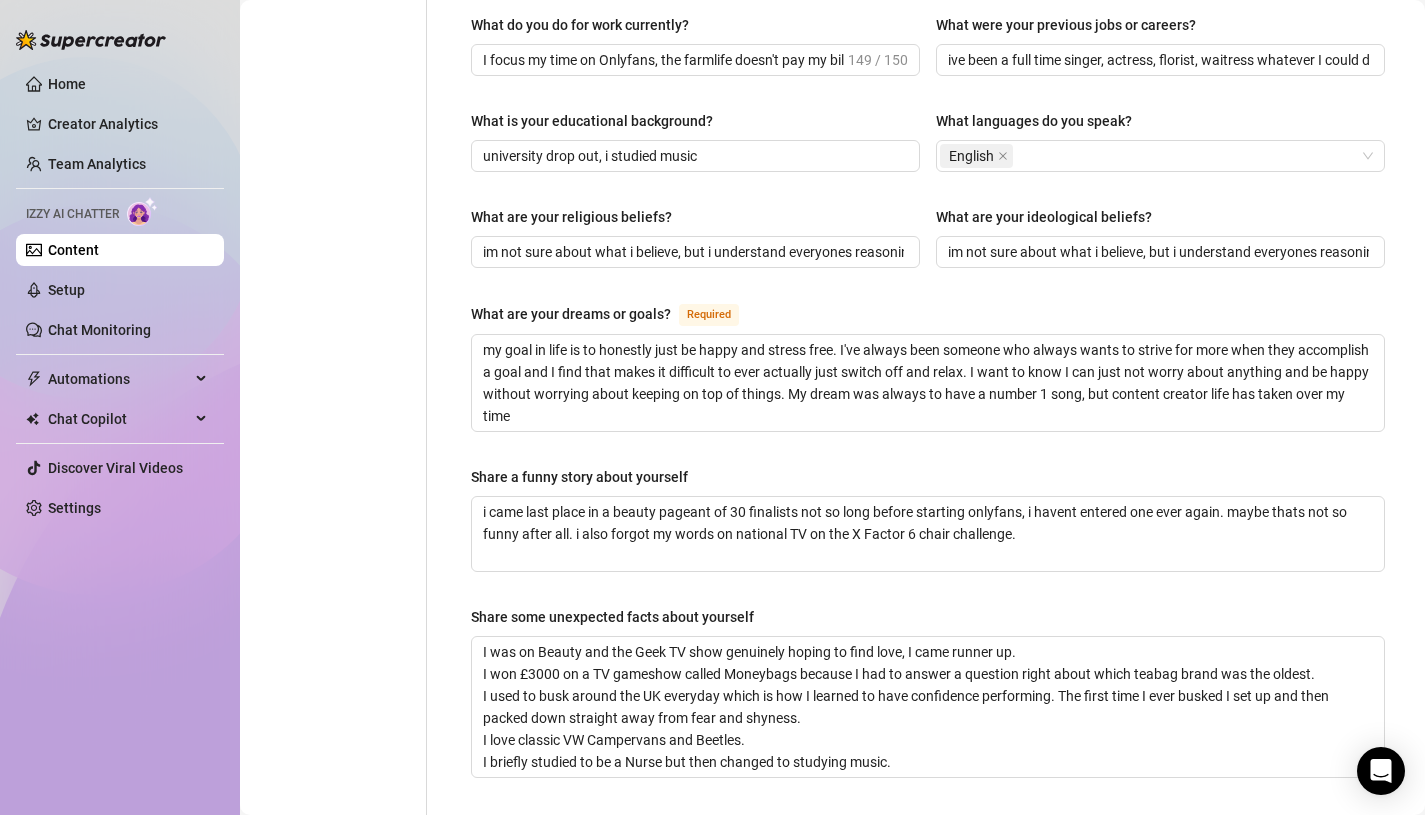 scroll, scrollTop: 1286, scrollLeft: 0, axis: vertical 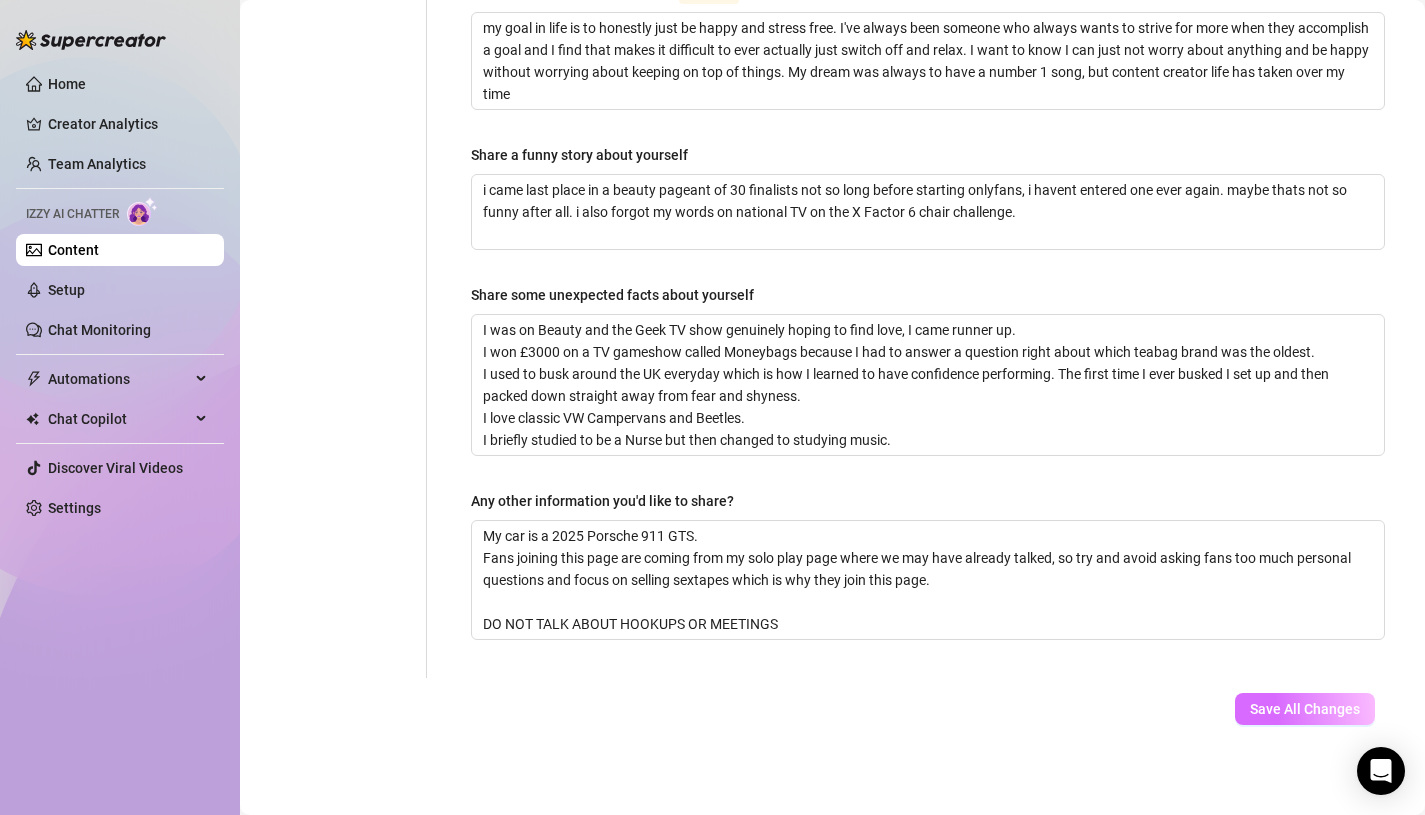 click on "Save All Changes" at bounding box center [1305, 709] 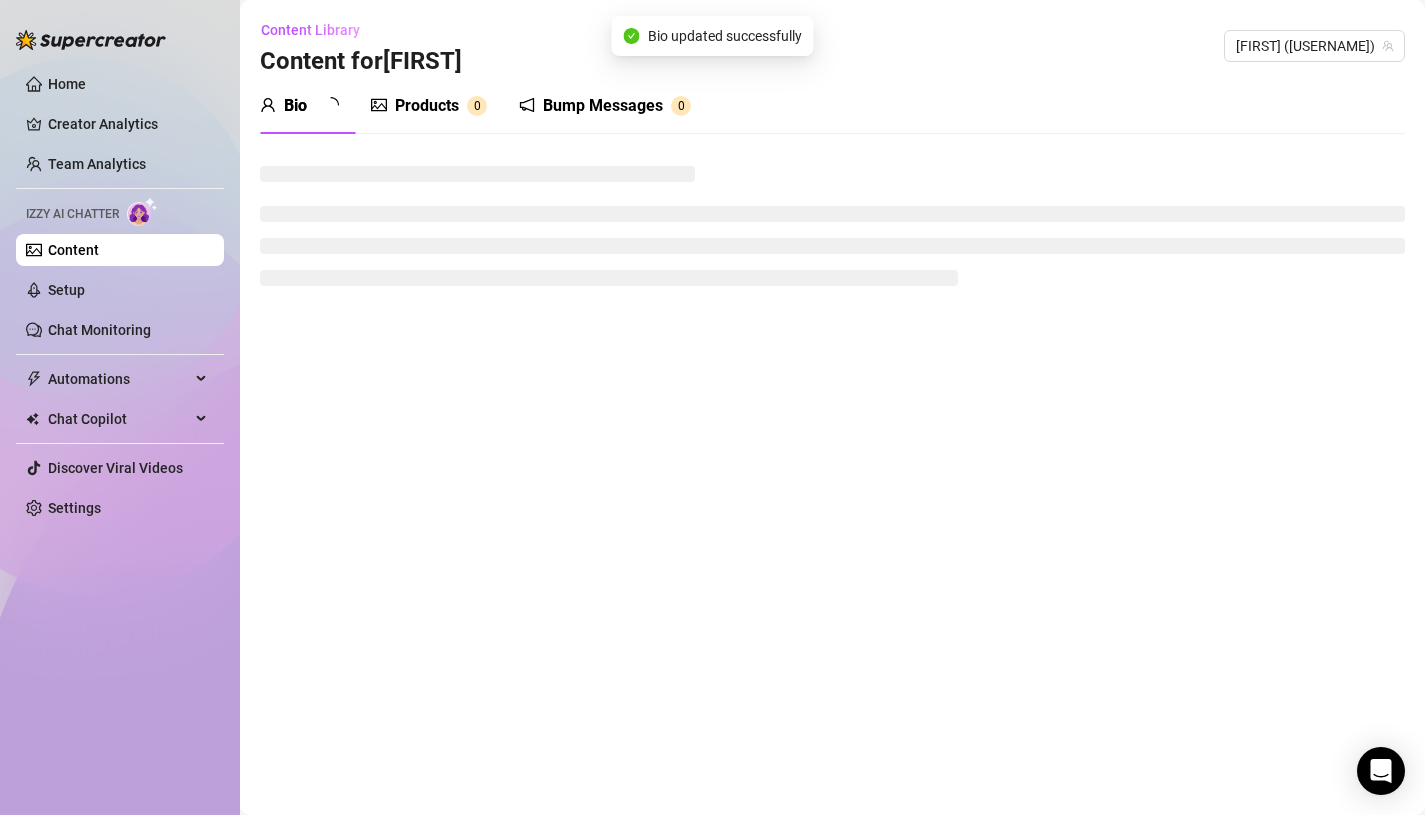 scroll, scrollTop: 0, scrollLeft: 0, axis: both 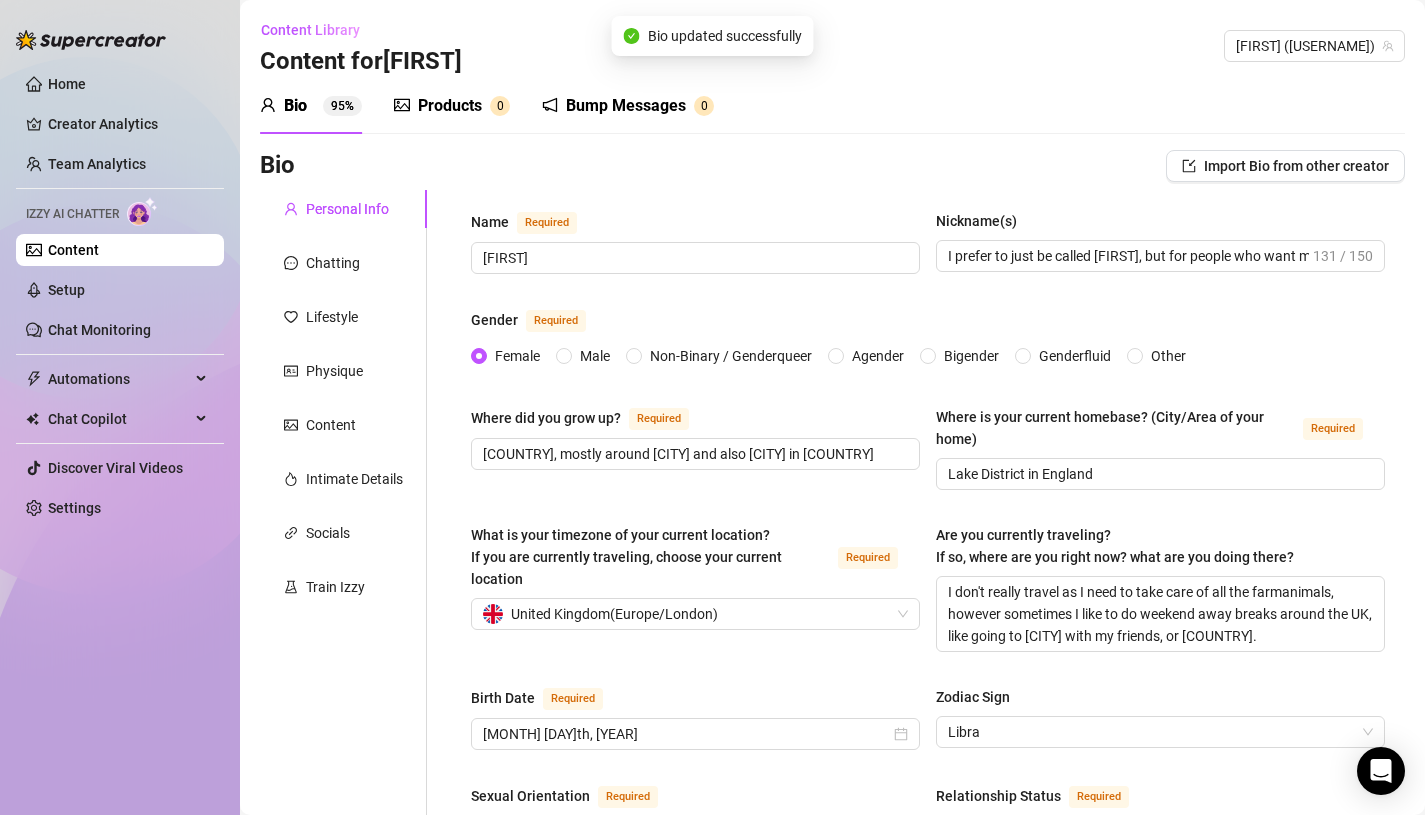 click on "Bump Messages 0" at bounding box center (628, 106) 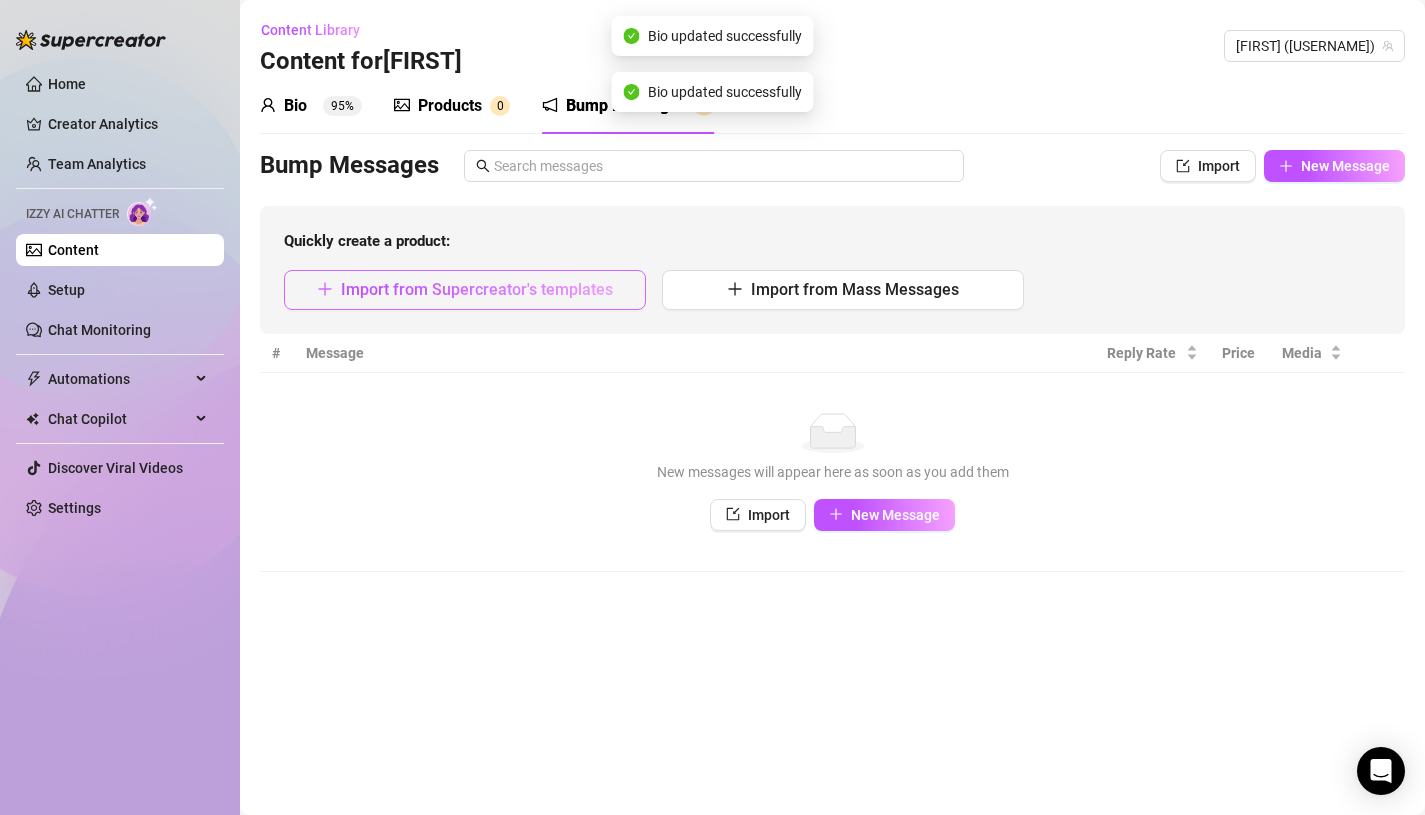 click on "Import from Supercreator's templates" at bounding box center [477, 289] 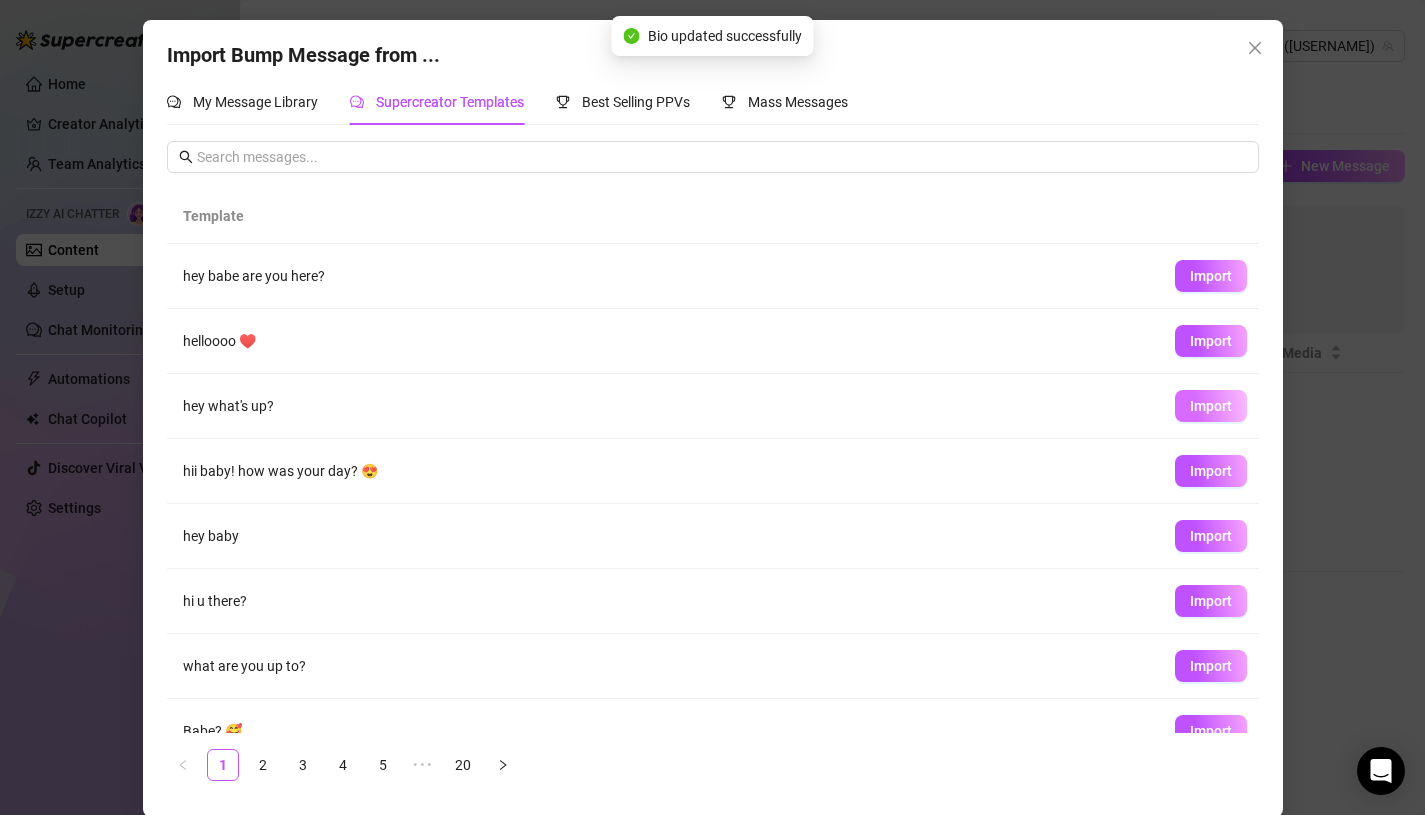 click on "Import" at bounding box center (1211, 406) 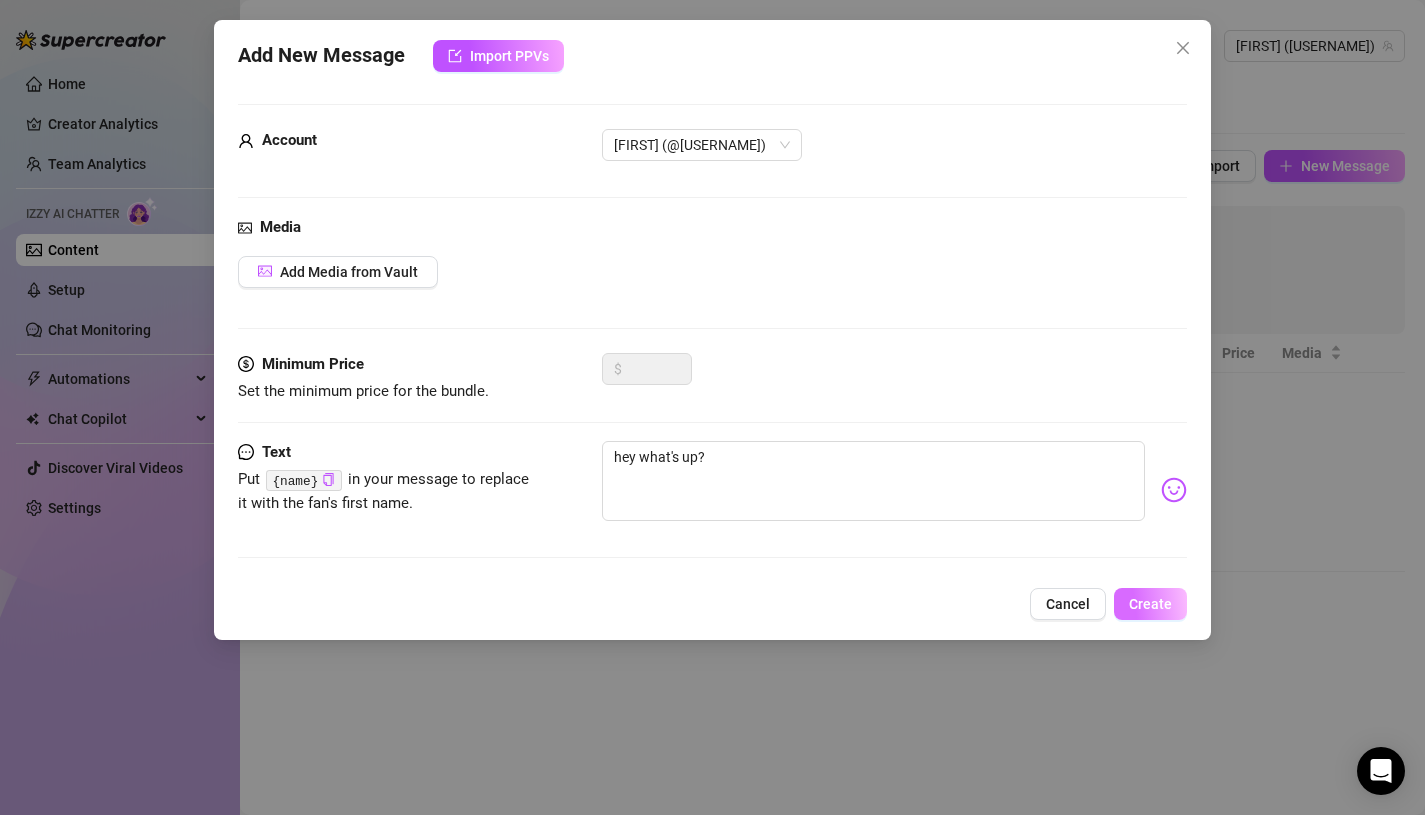 click on "Create" at bounding box center (1150, 604) 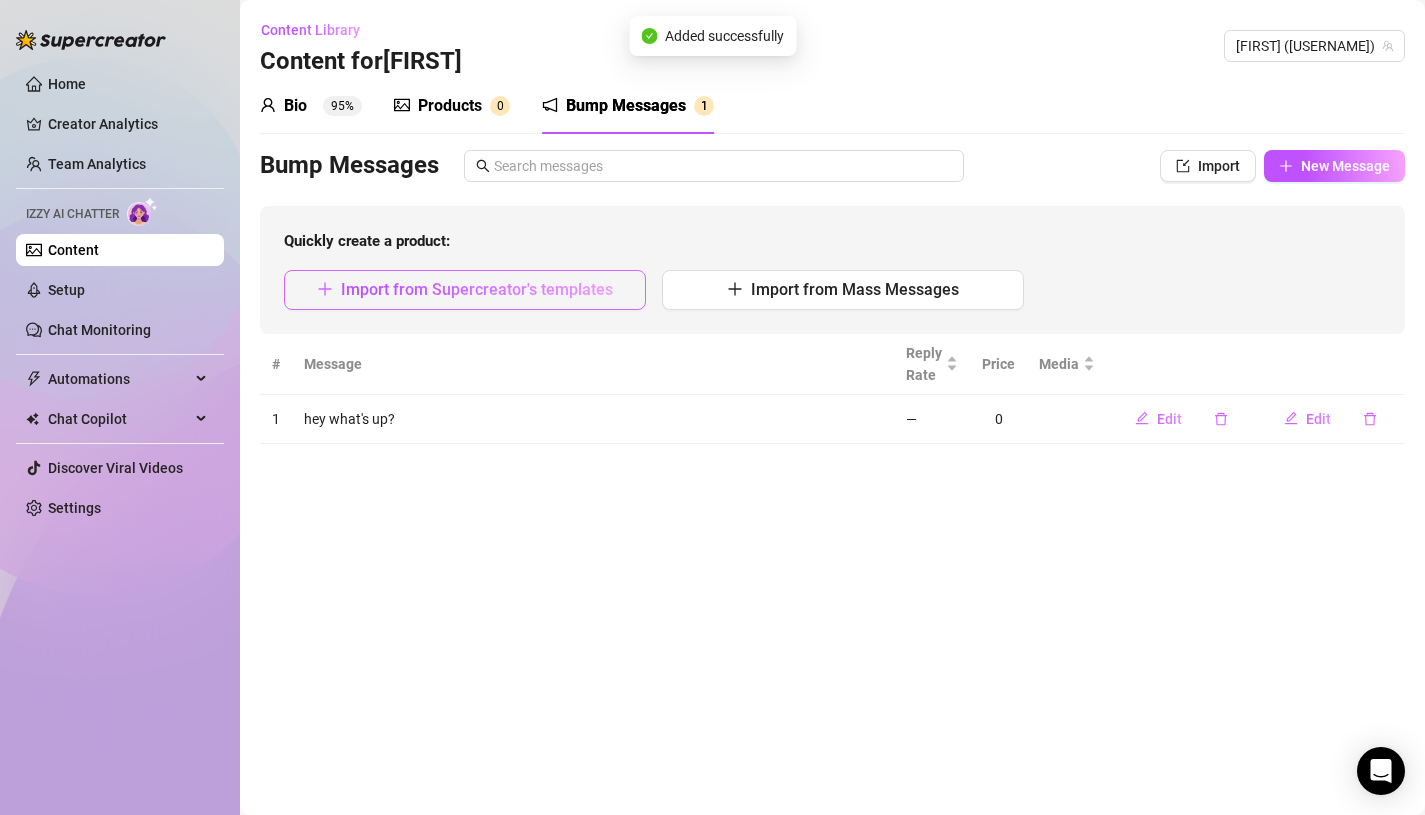 click on "Import from Supercreator's templates" at bounding box center (465, 290) 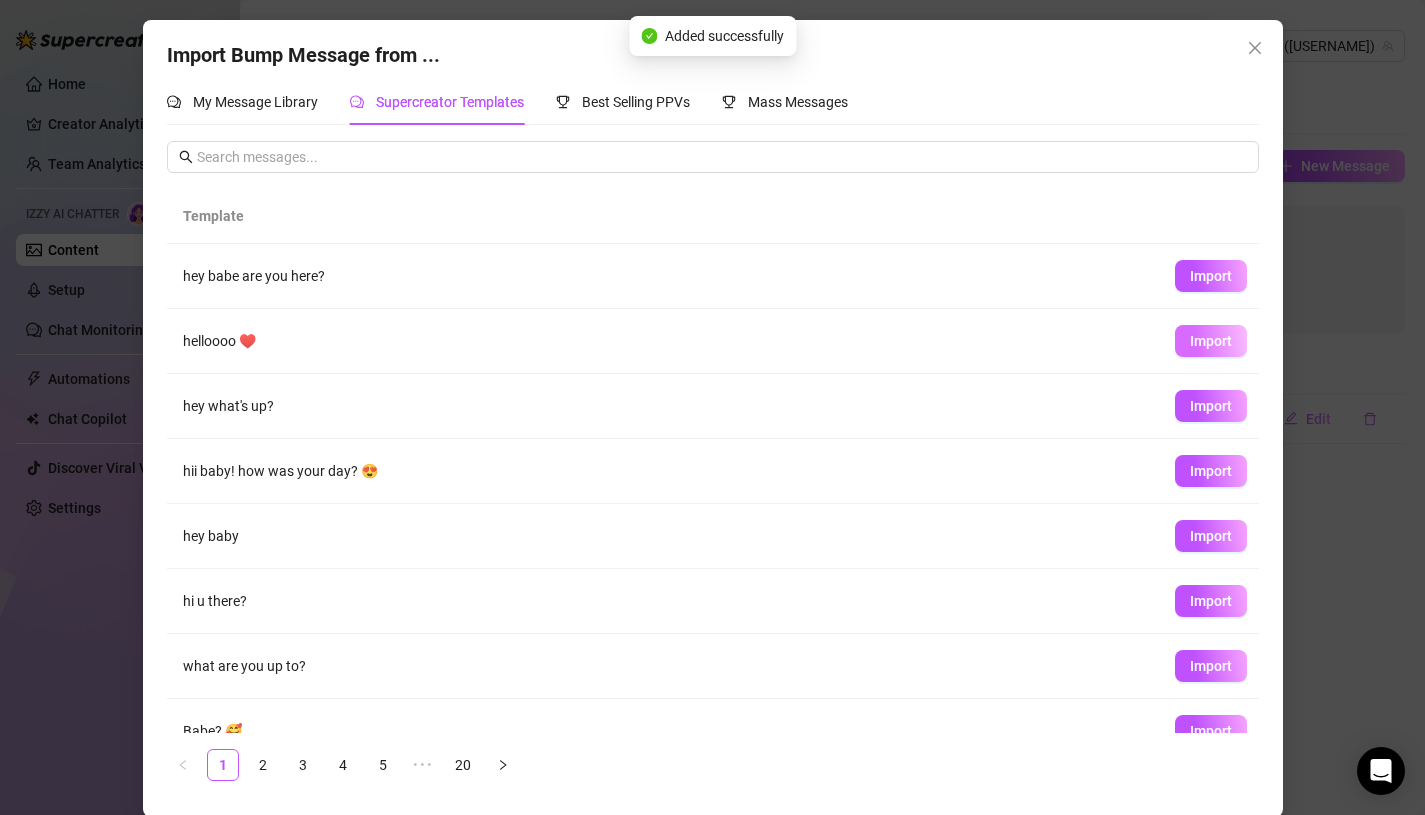 click on "Import" at bounding box center [1211, 341] 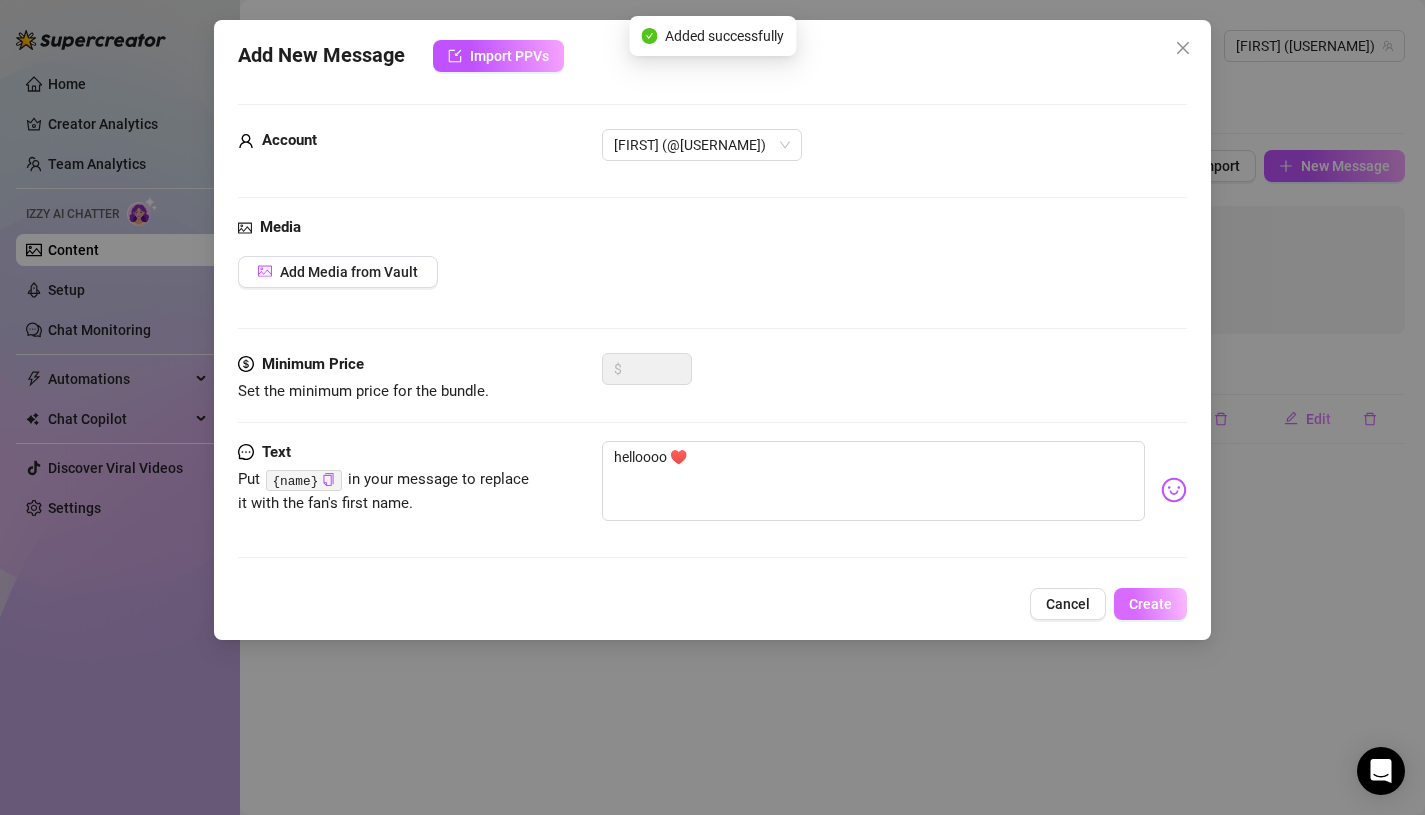 click on "Create" at bounding box center [1150, 604] 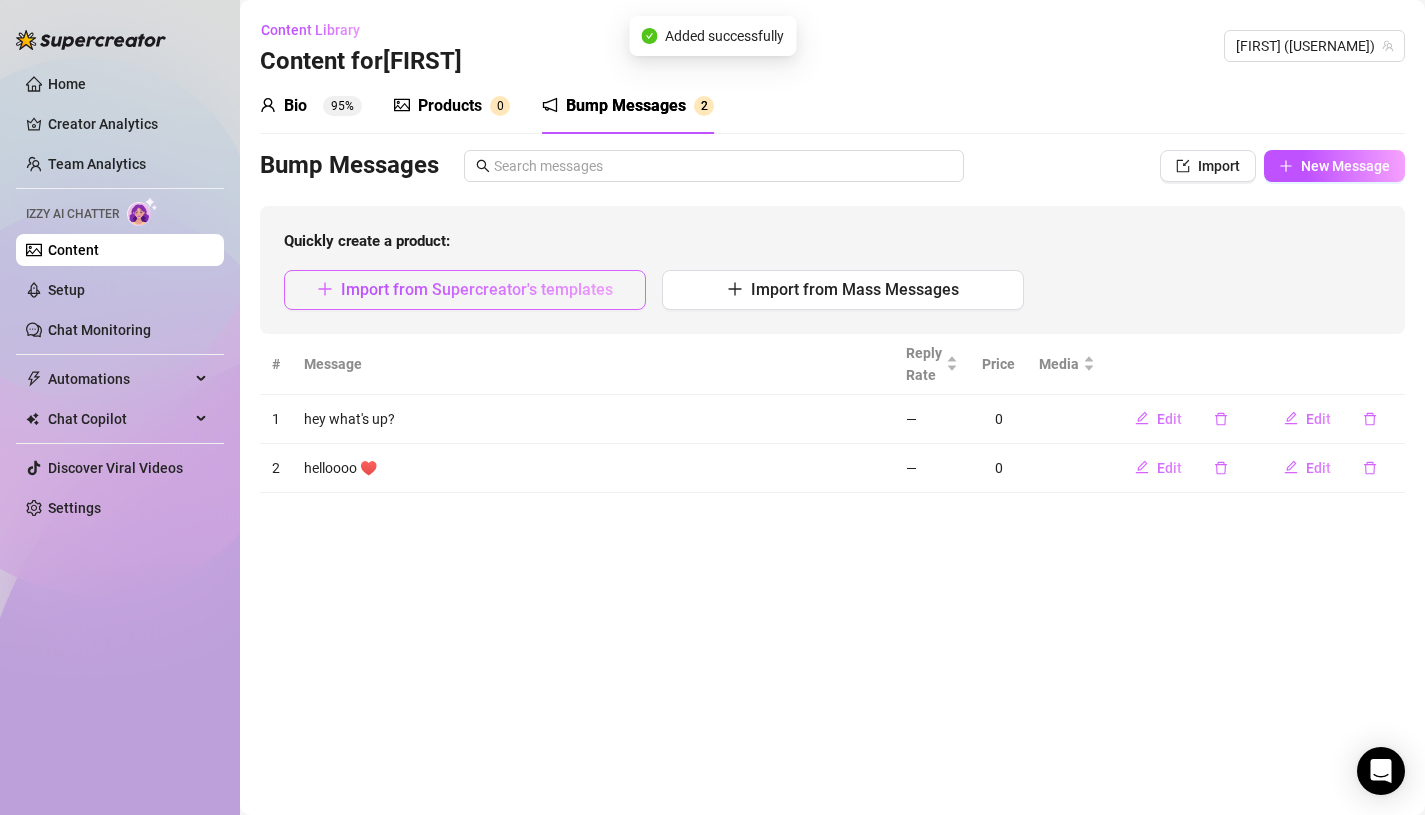 click on "Import from Supercreator's templates" at bounding box center [465, 290] 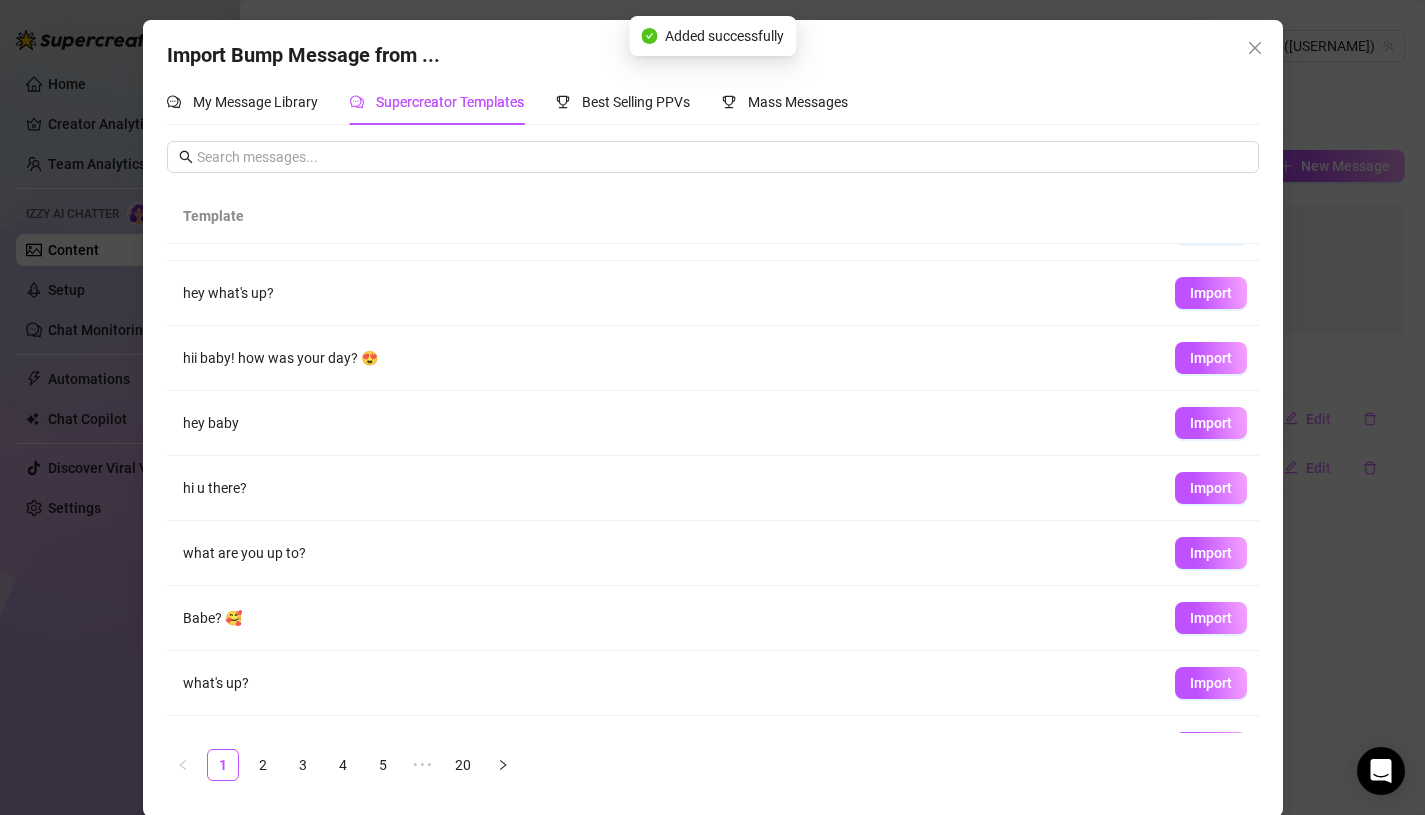 scroll, scrollTop: 115, scrollLeft: 0, axis: vertical 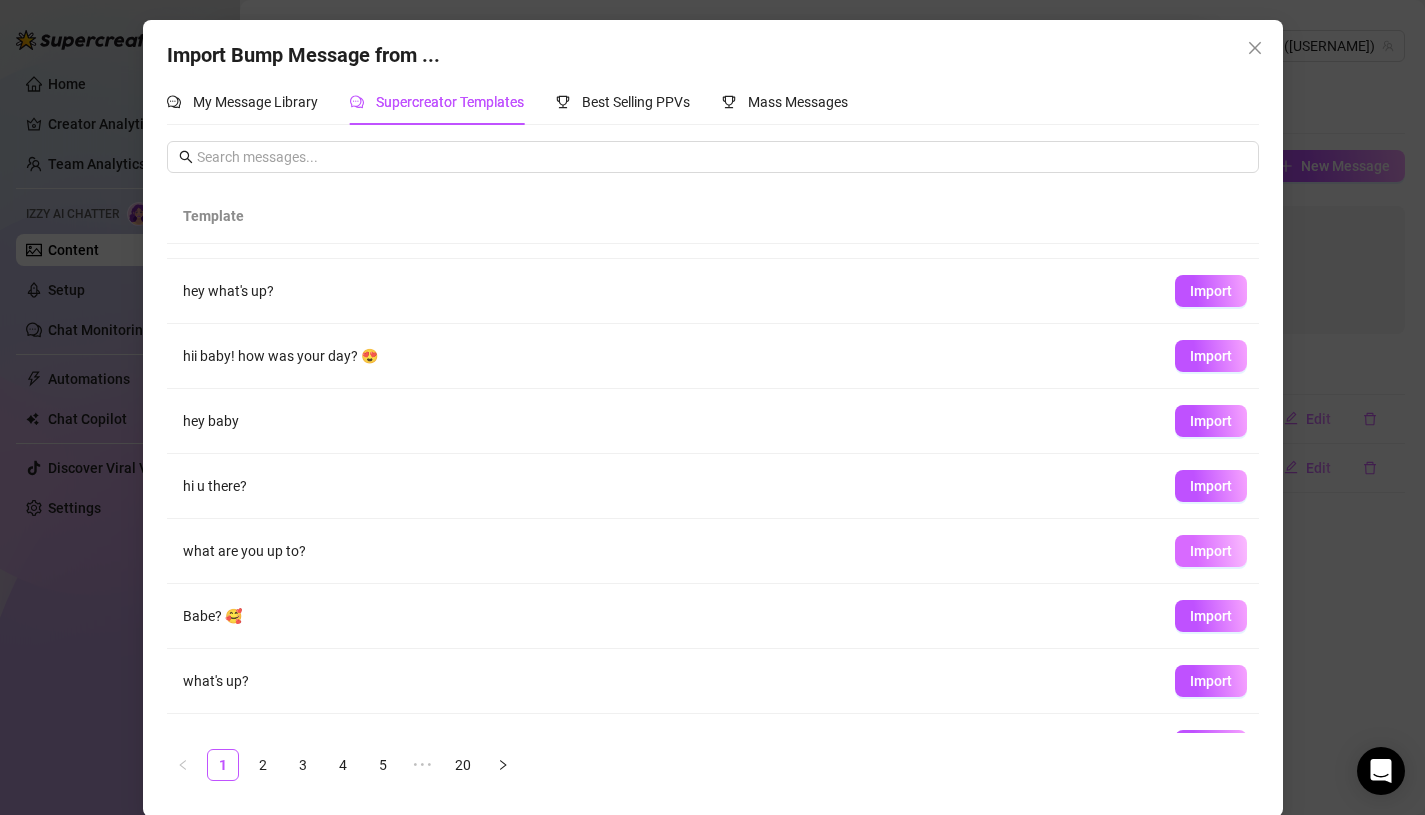 click on "Import" at bounding box center (1211, 551) 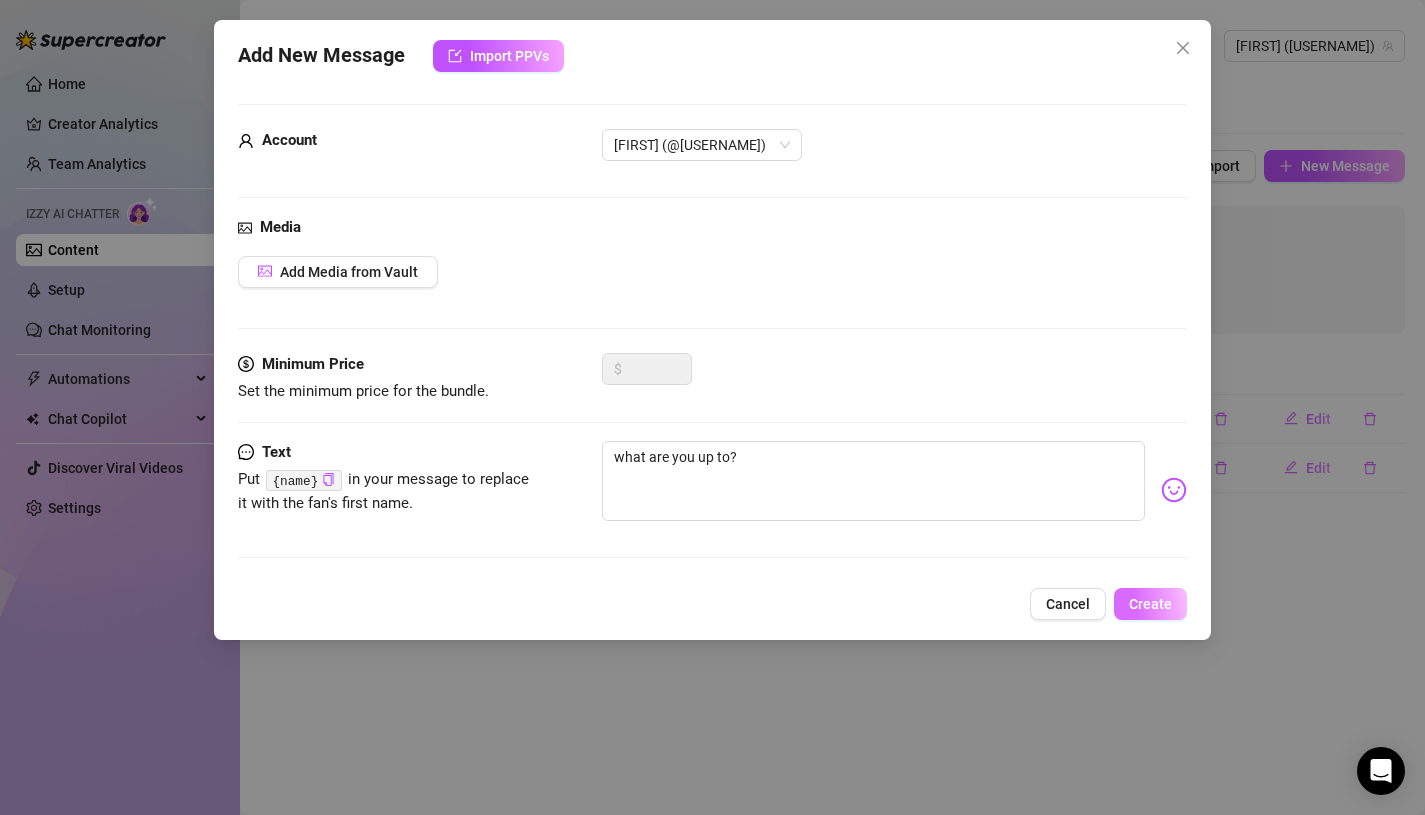 click on "Create" at bounding box center [1150, 604] 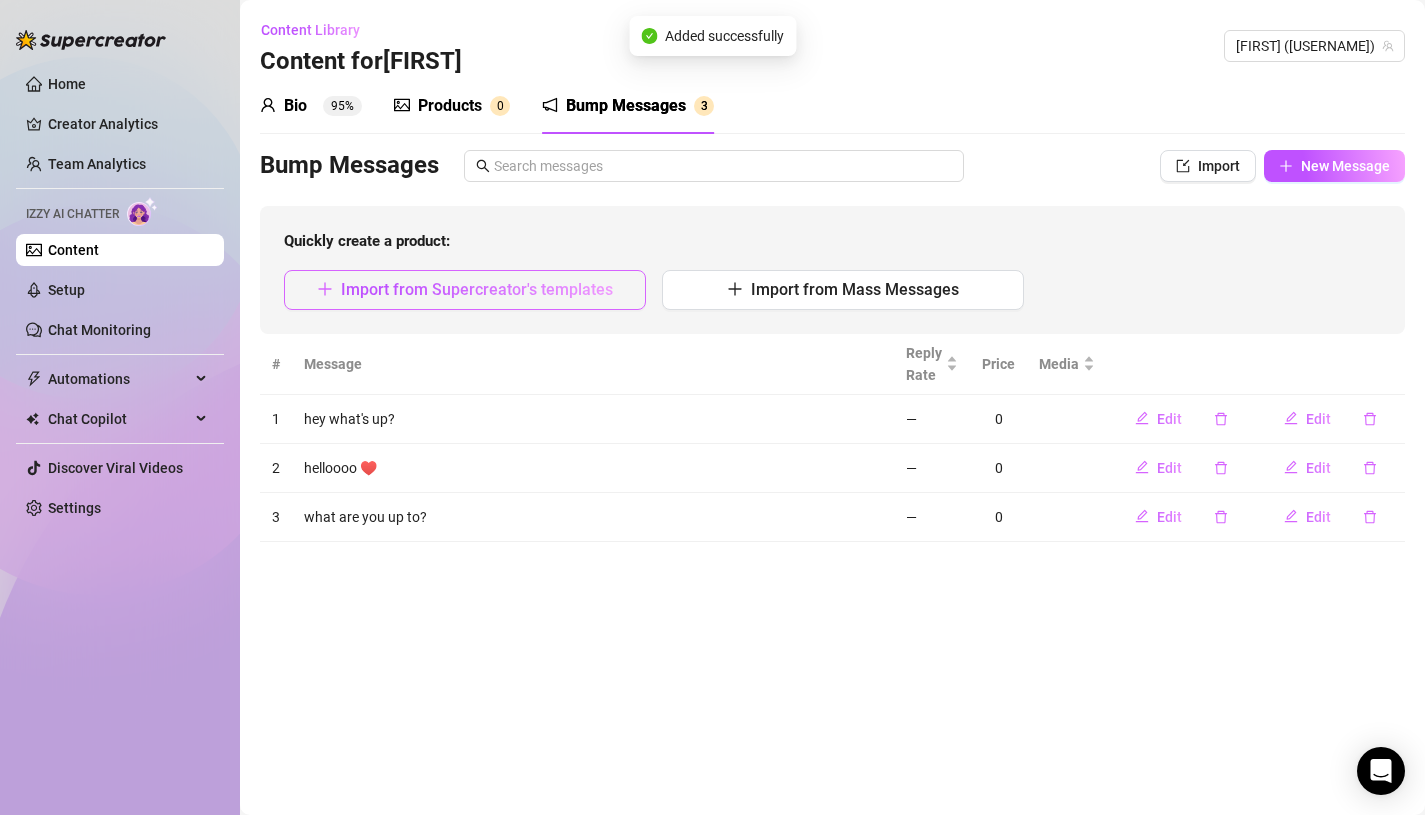 click on "Import from Supercreator's templates" at bounding box center [477, 289] 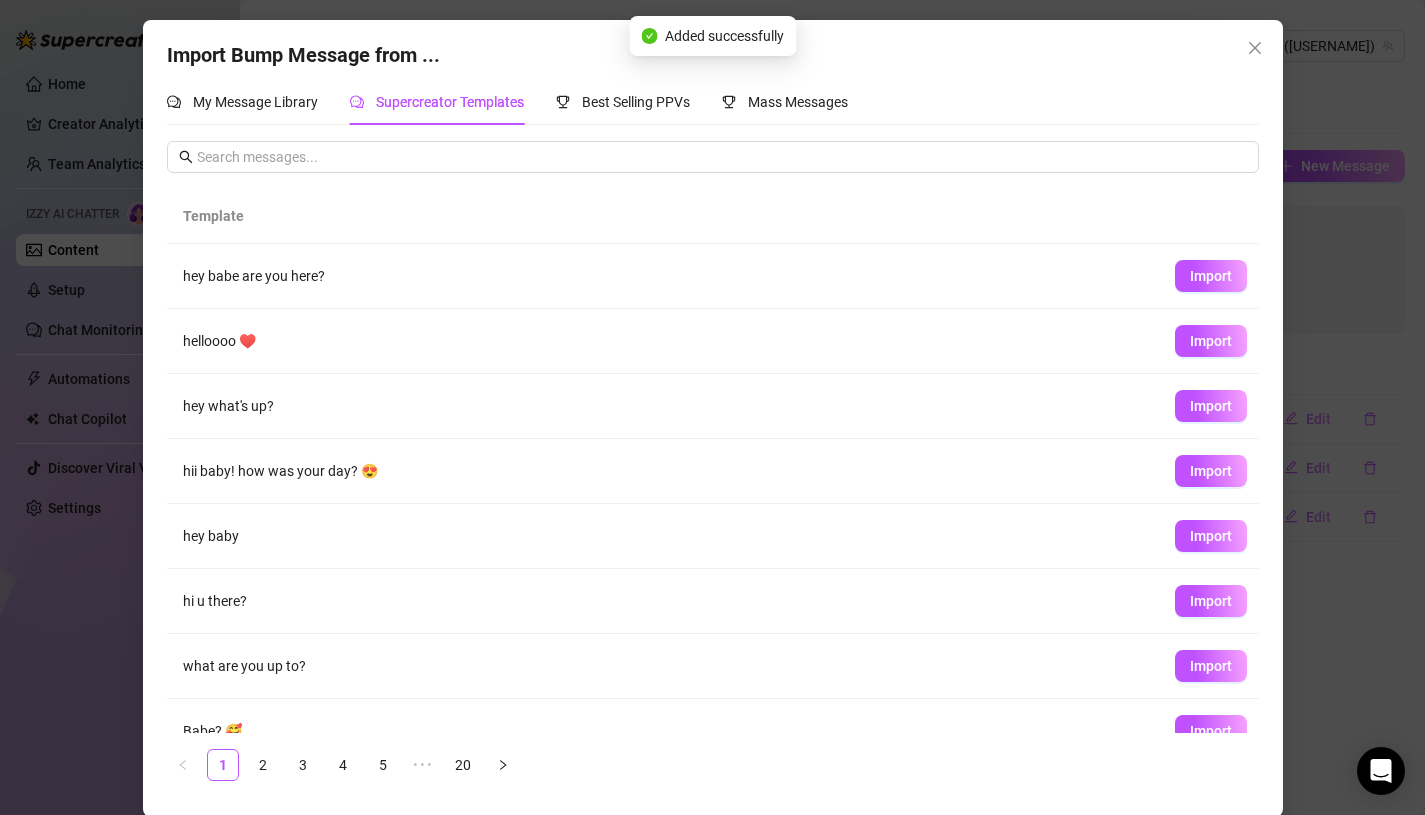 scroll, scrollTop: 161, scrollLeft: 0, axis: vertical 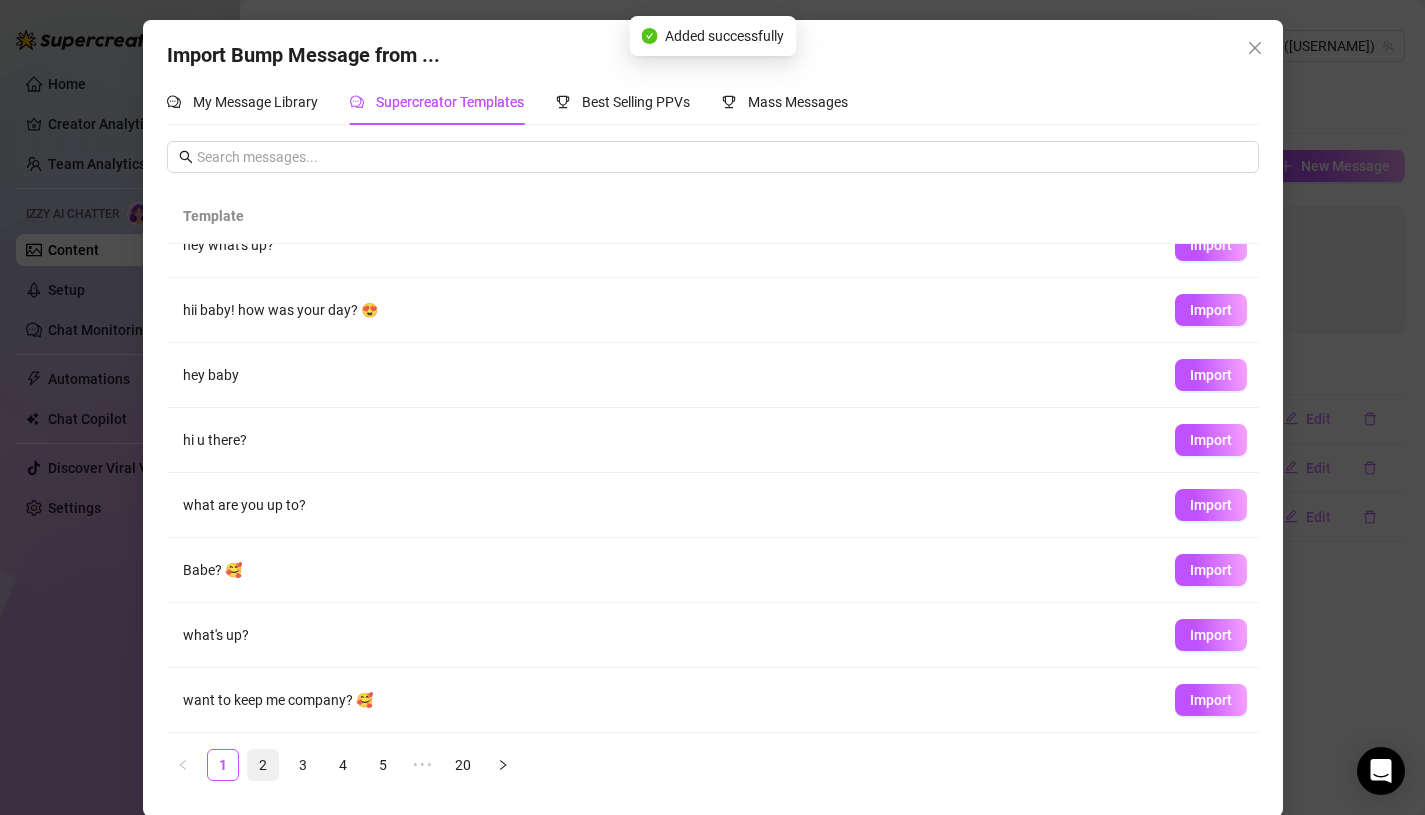click on "2" at bounding box center (263, 765) 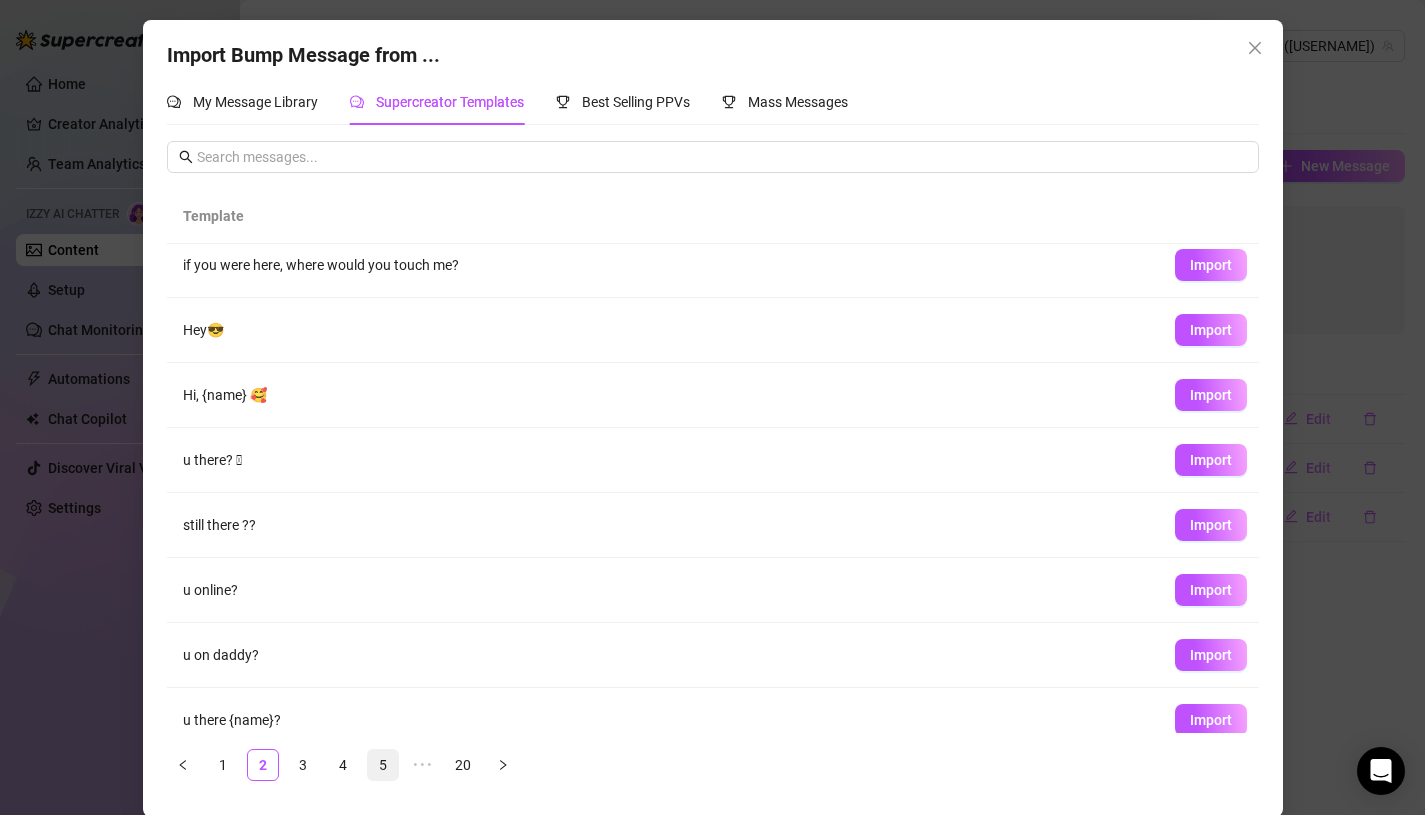 scroll, scrollTop: 0, scrollLeft: 0, axis: both 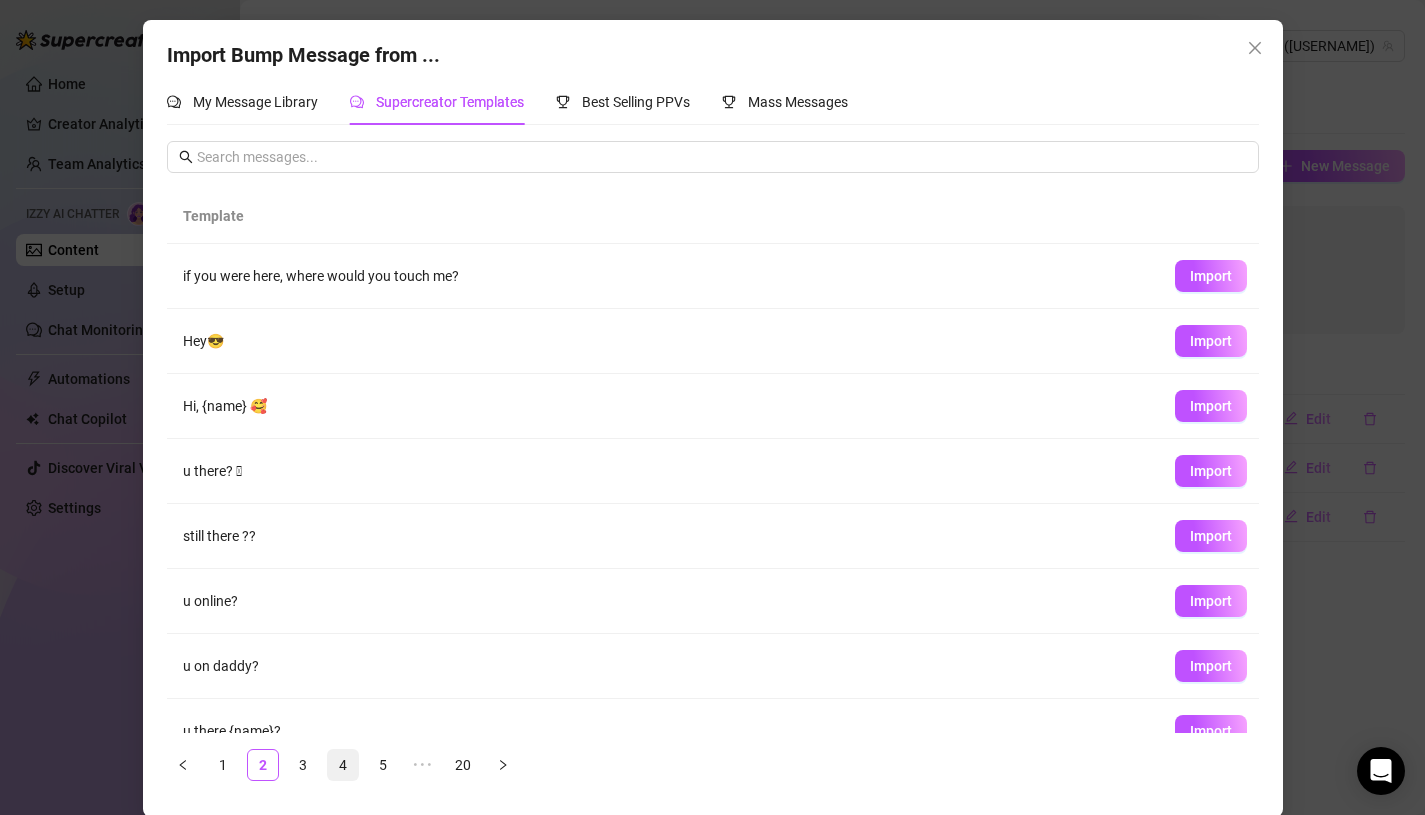 click on "4" at bounding box center (343, 765) 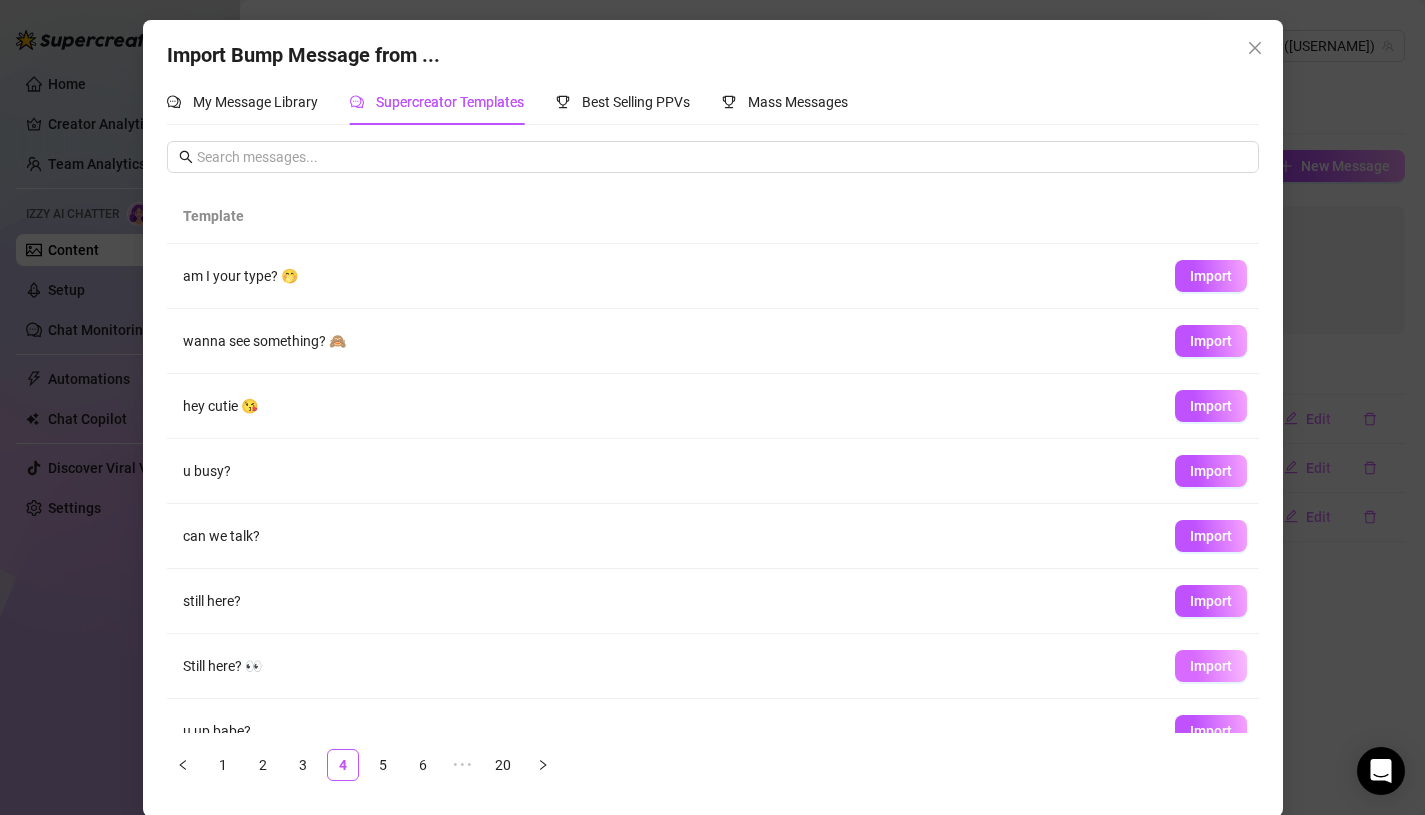 click on "Import" at bounding box center (1211, 666) 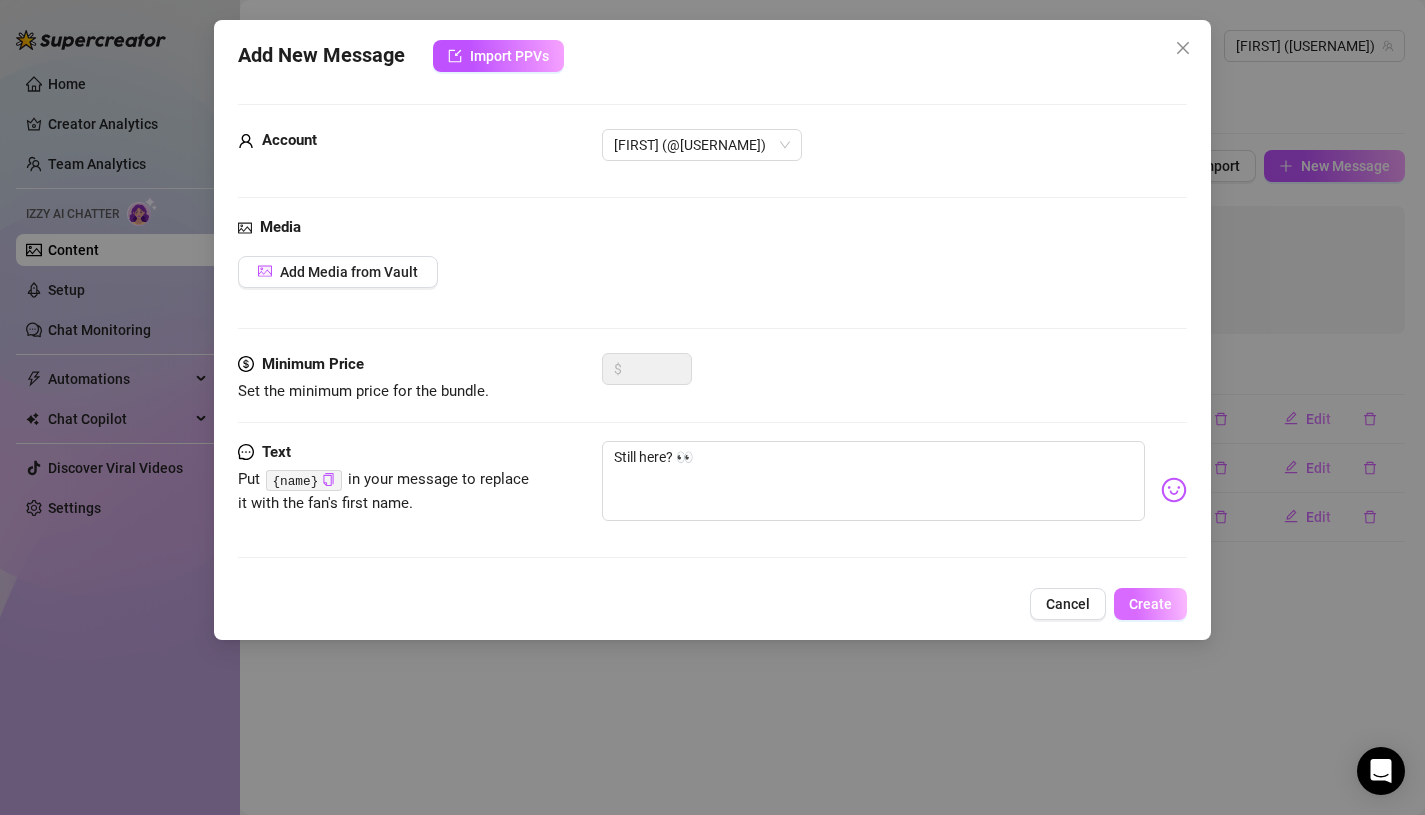 click on "Create" at bounding box center [1150, 604] 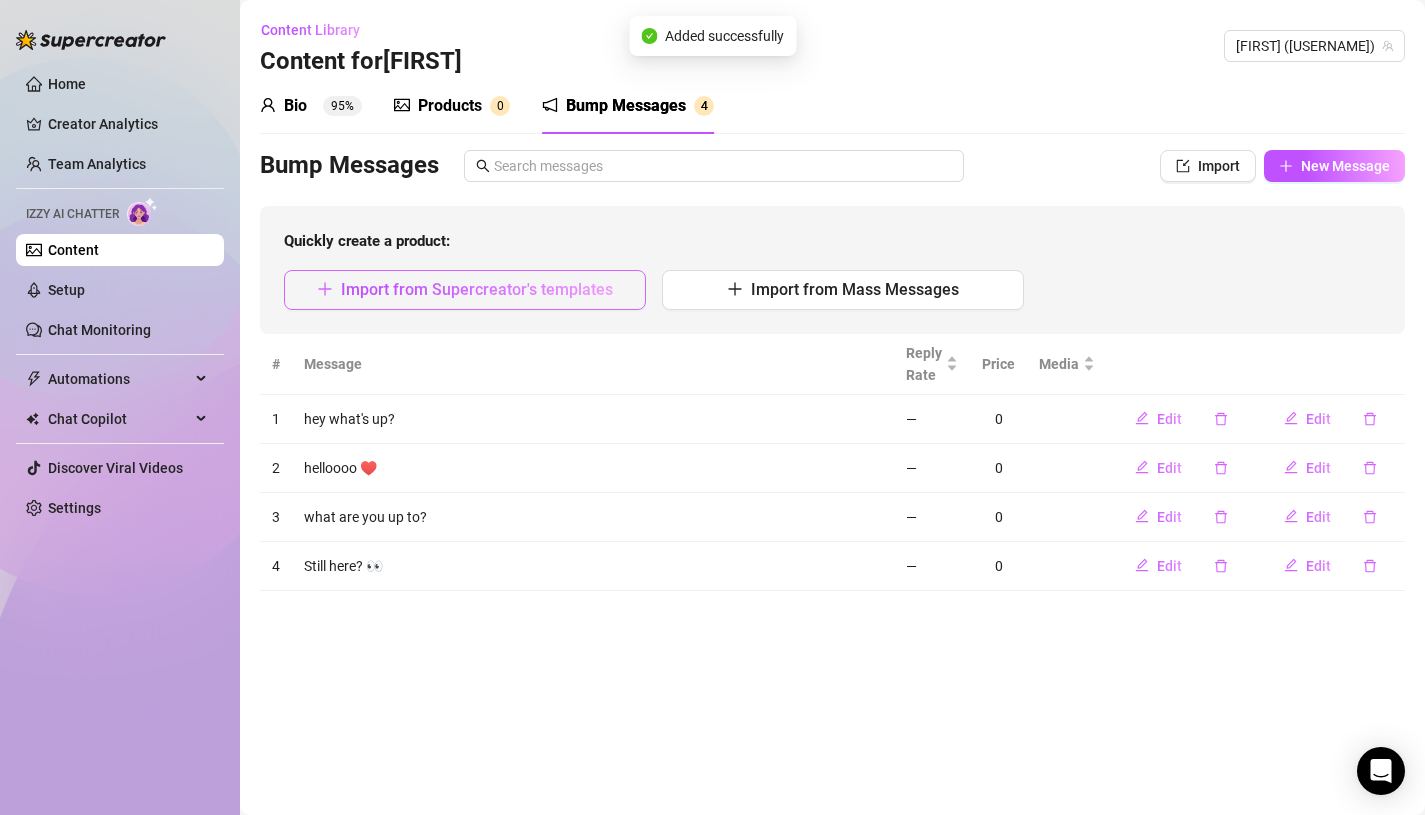 click on "Import from Supercreator's templates" at bounding box center [477, 289] 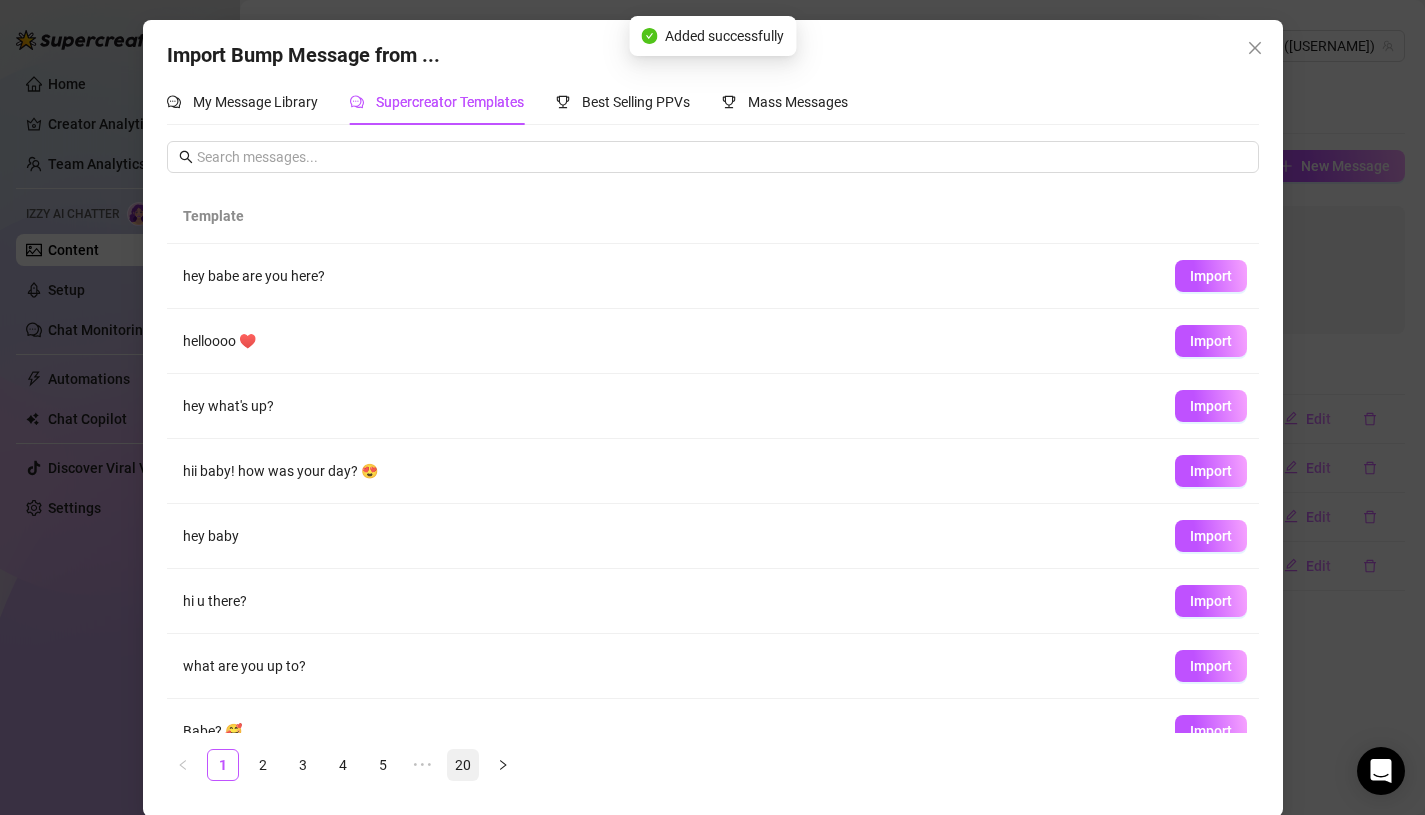 click on "20" at bounding box center (463, 765) 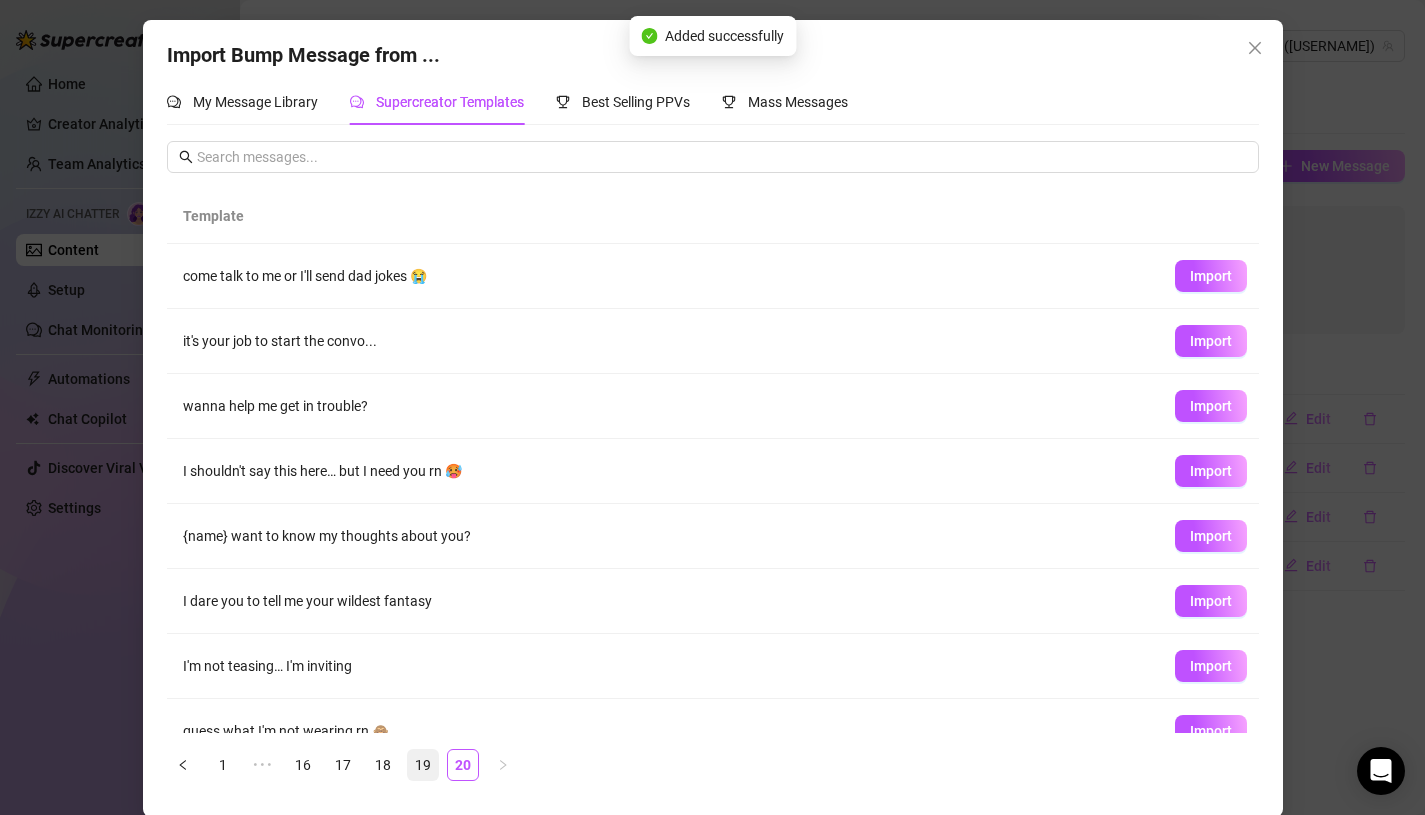 click on "19" at bounding box center (423, 765) 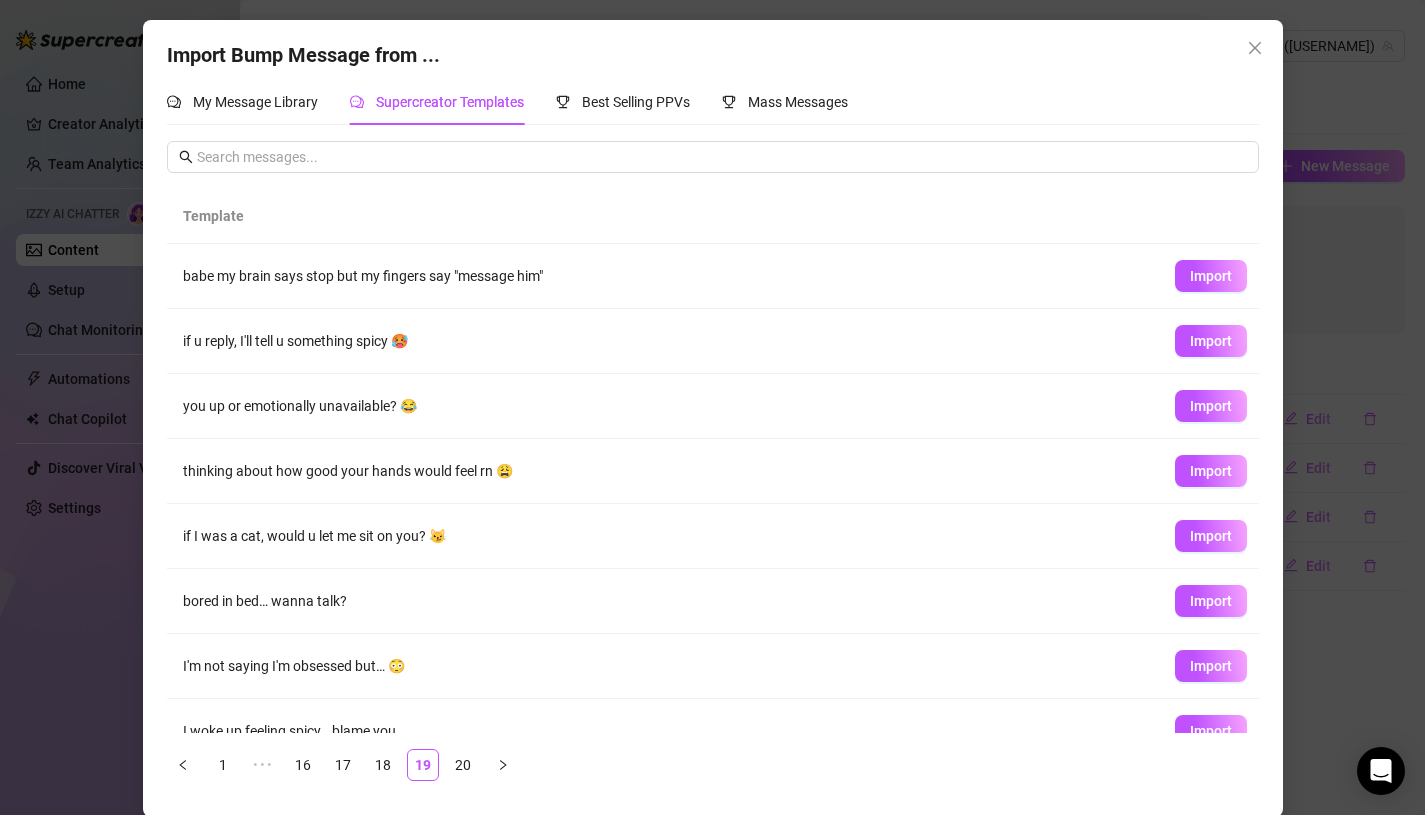 scroll, scrollTop: 161, scrollLeft: 0, axis: vertical 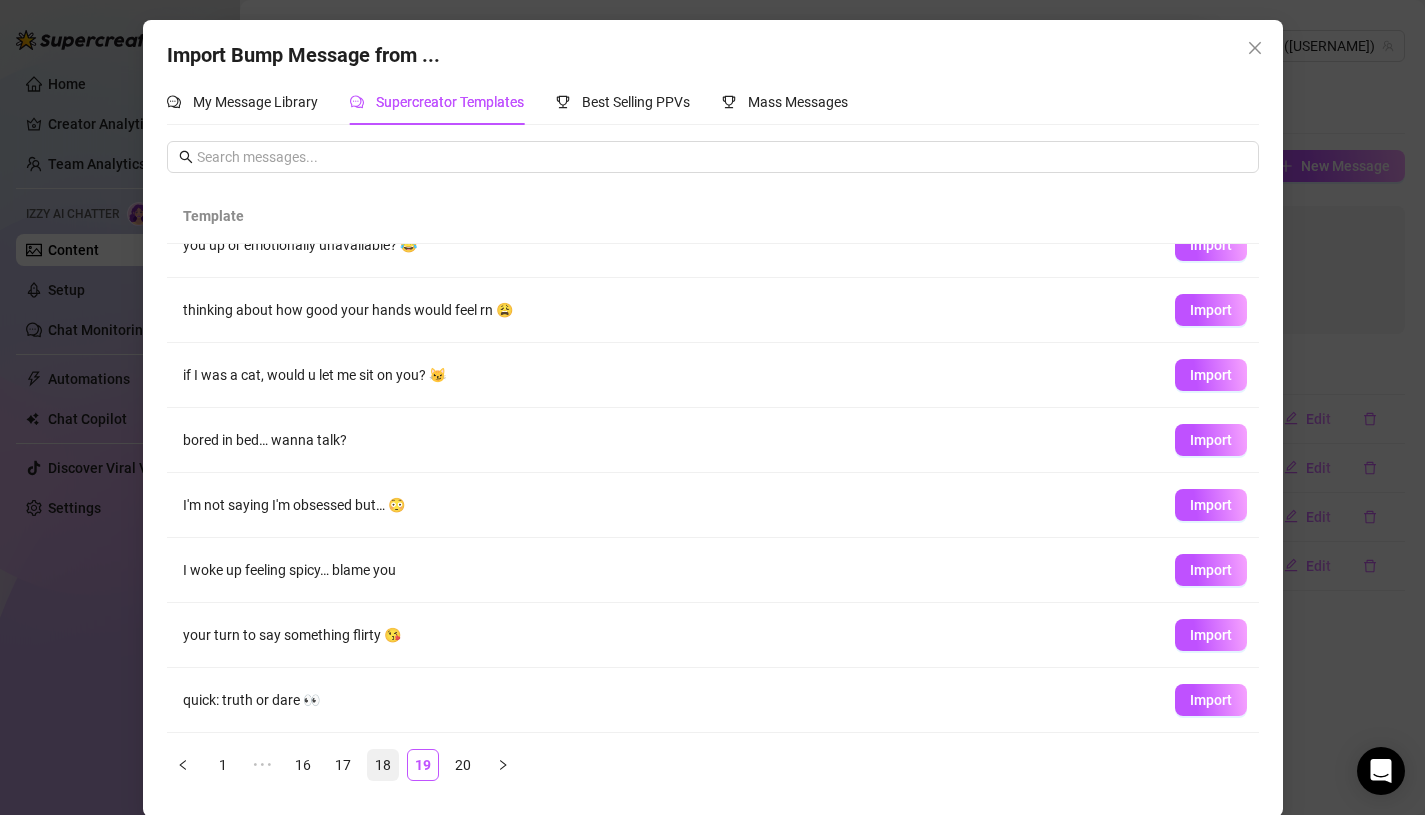click on "18" at bounding box center (383, 765) 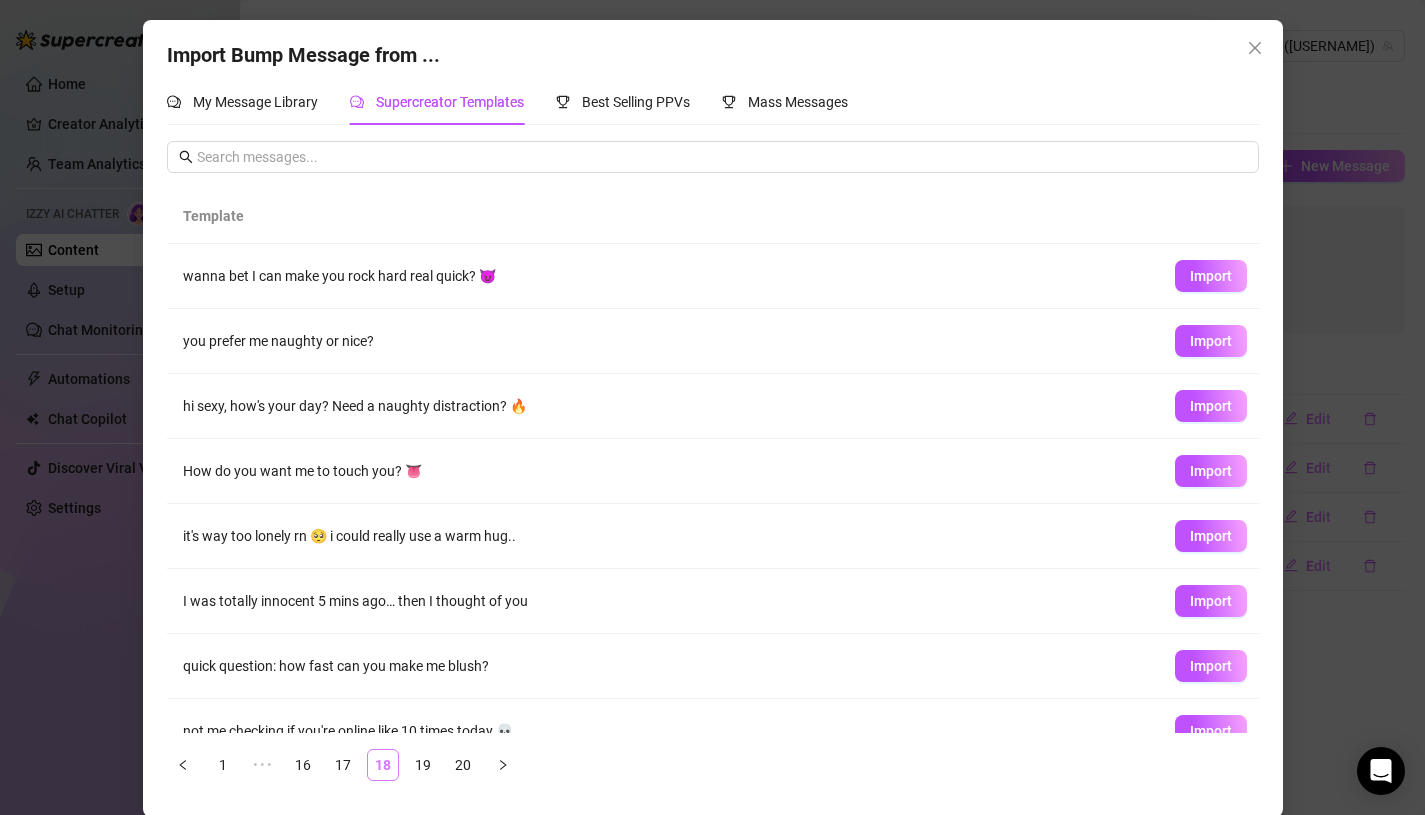 scroll, scrollTop: 0, scrollLeft: 0, axis: both 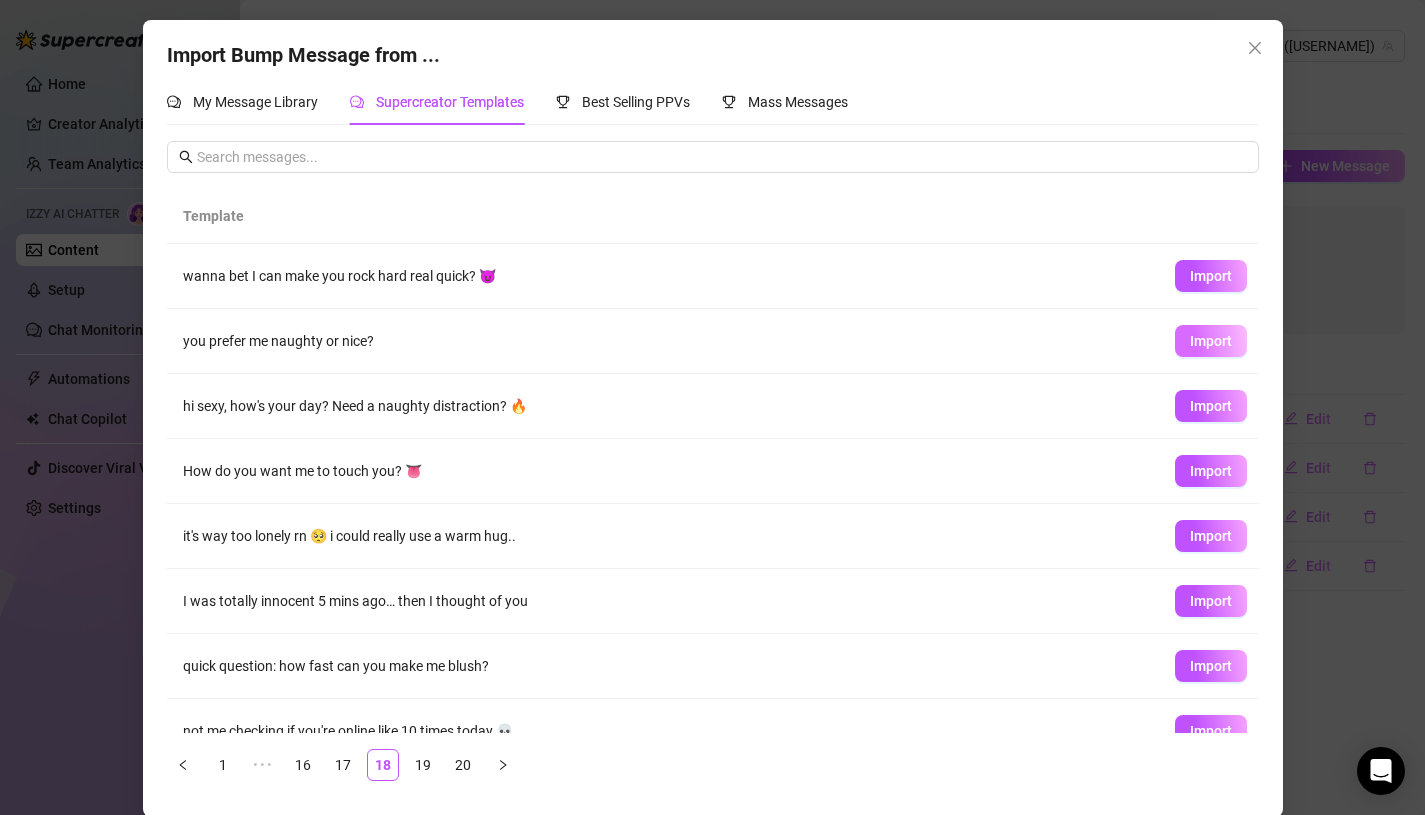 click on "Import" at bounding box center [1211, 341] 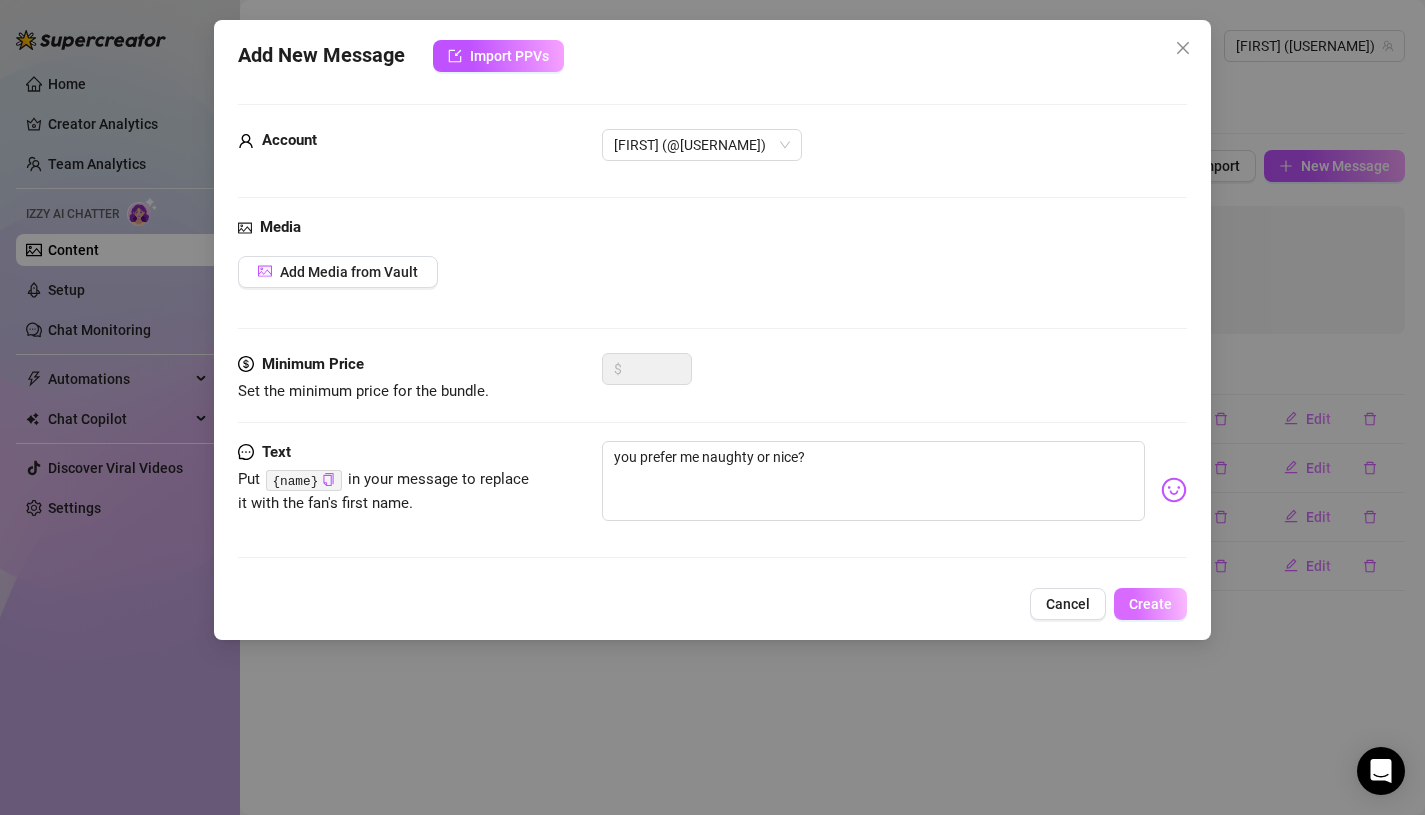 click on "Create" at bounding box center [1150, 604] 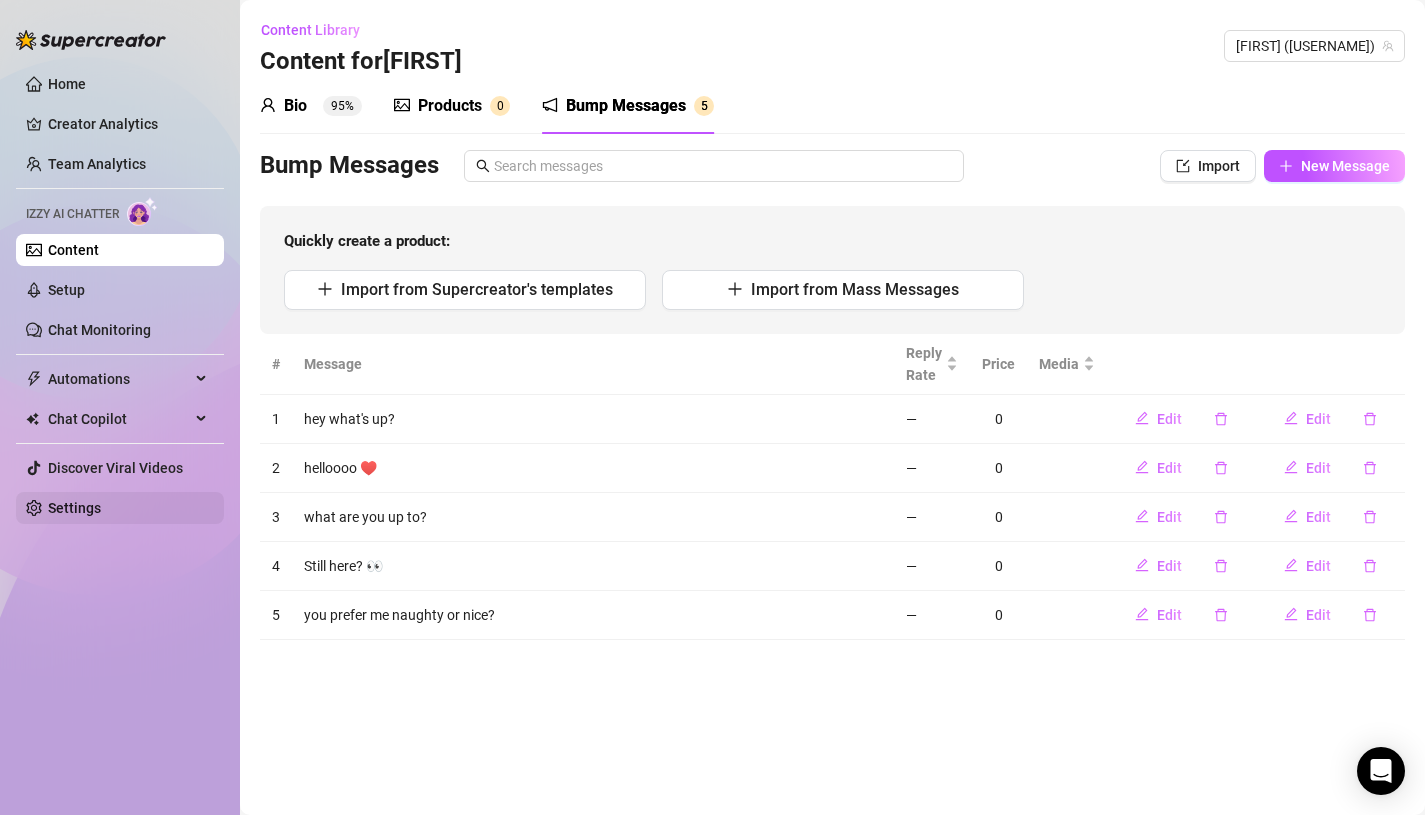 click on "Settings" at bounding box center [74, 508] 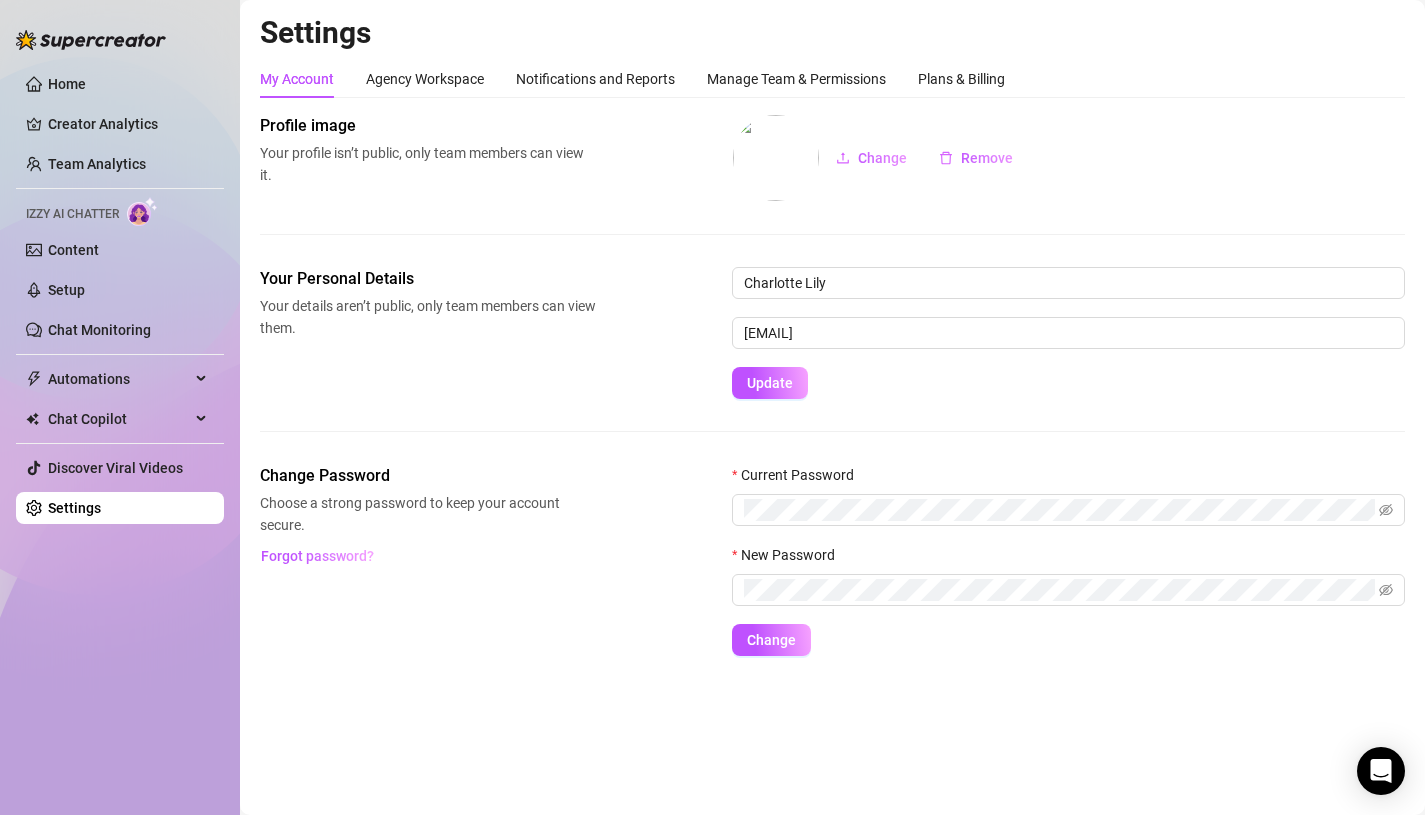 click on "My Account Agency Workspace Notifications and Reports Manage Team & Permissions Plans & Billing Profile image Your profile isn’t public, only team members can view it. Change Remove Your Personal Details Your details aren’t public, only team members can view them. [FIRST] [LAST] [EMAIL] Update Change Password Choose a strong password to keep your account secure. Forgot password? Current Password New Password Change" at bounding box center (832, 358) 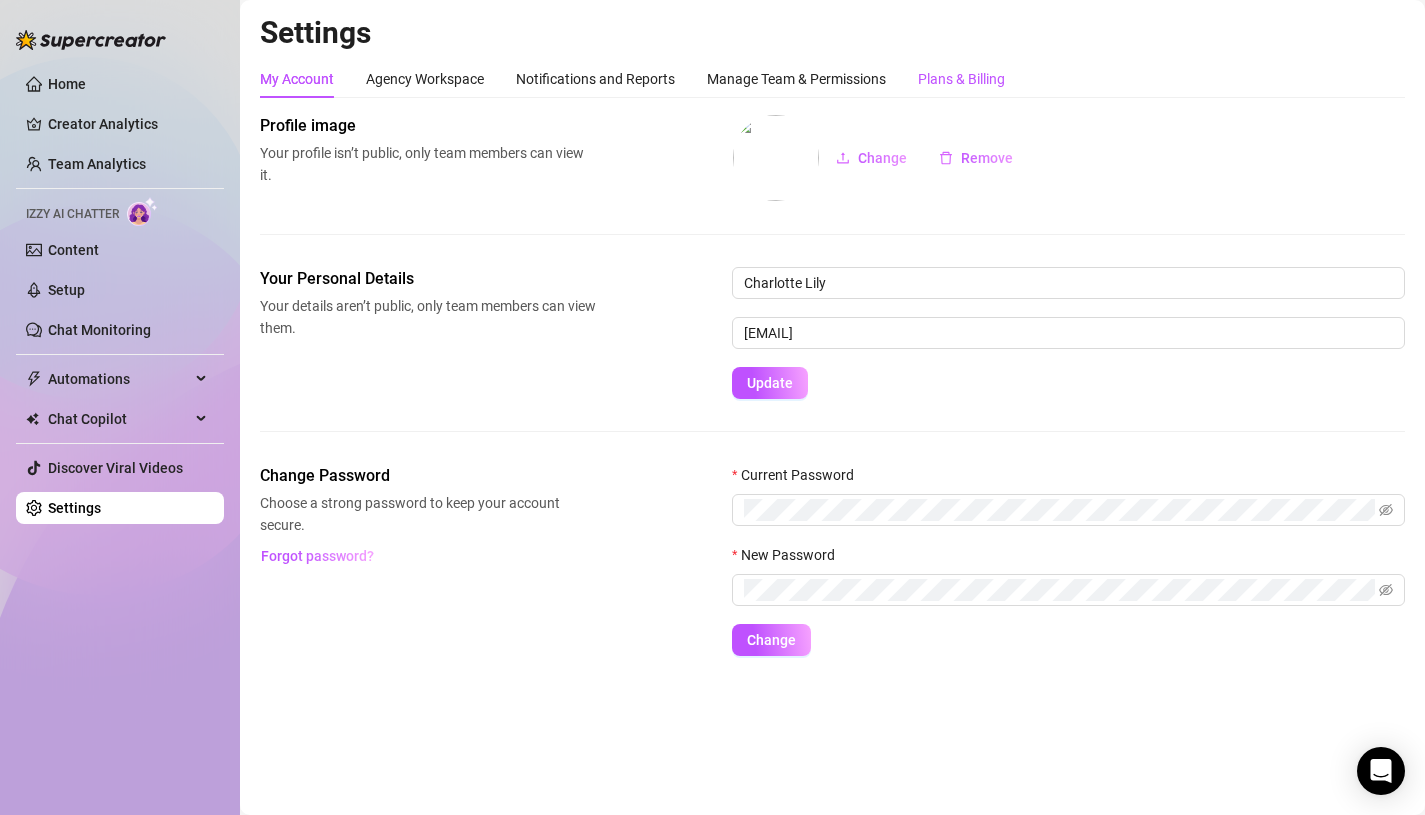 click on "Plans & Billing" at bounding box center (961, 79) 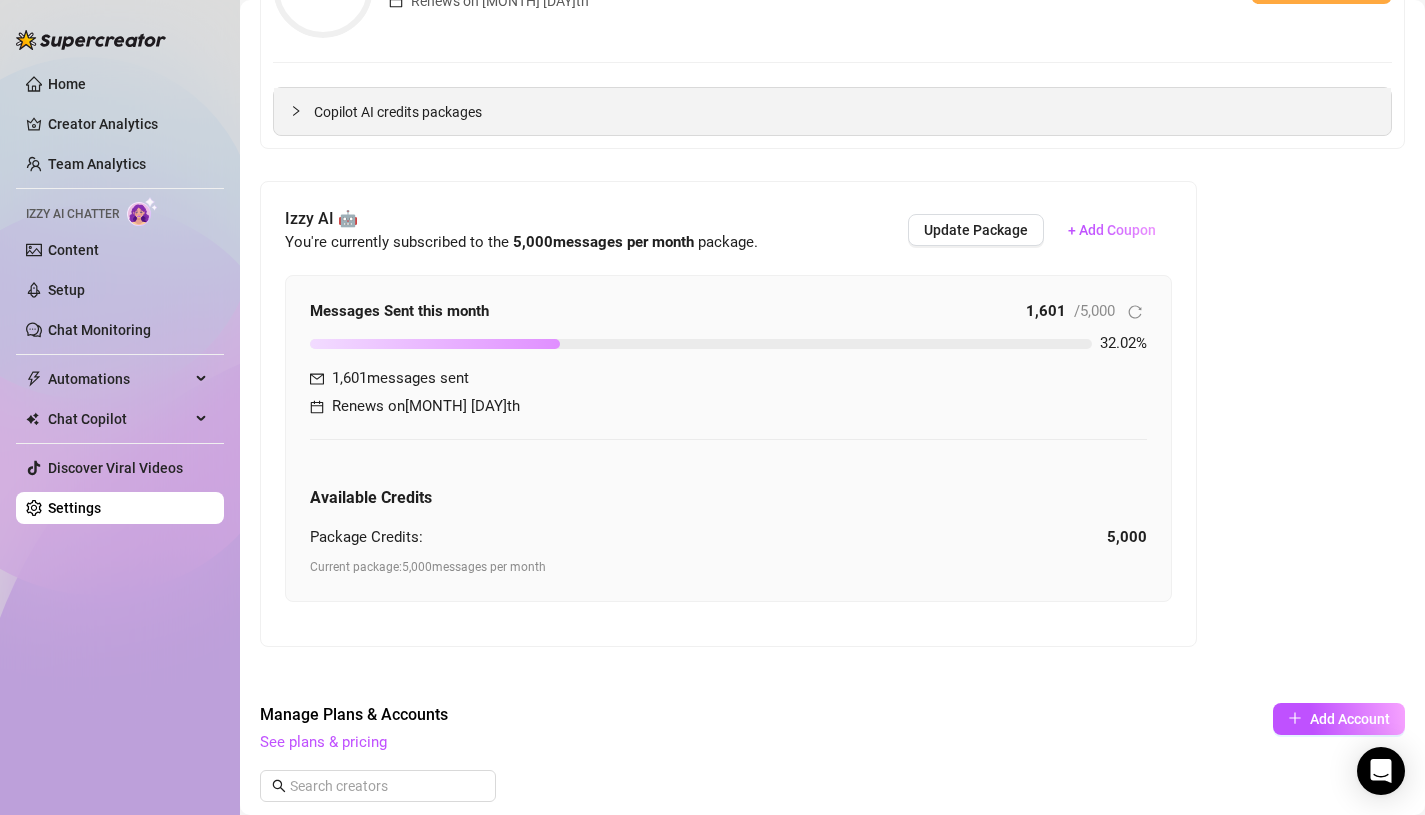 scroll, scrollTop: 360, scrollLeft: 0, axis: vertical 